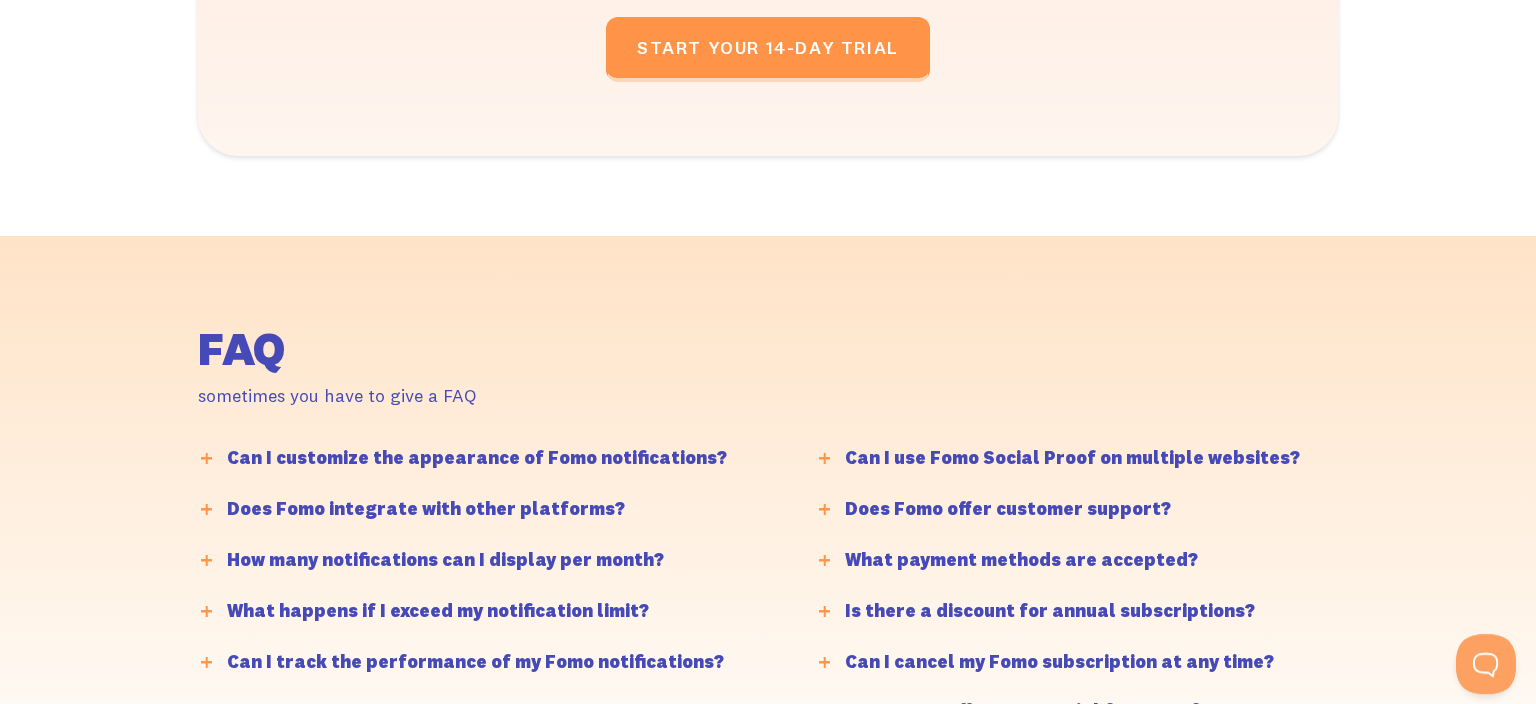 scroll, scrollTop: 4525, scrollLeft: 0, axis: vertical 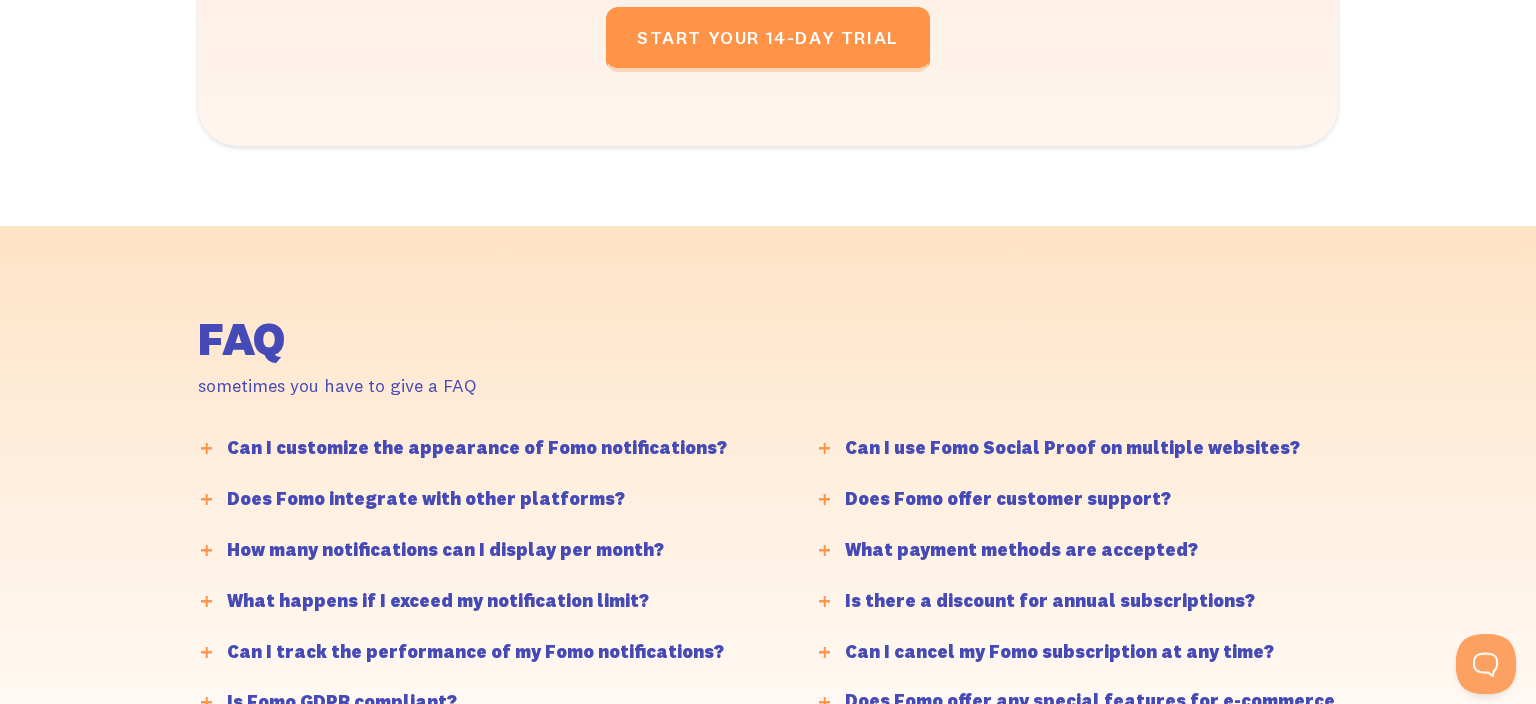 click on "Can I customize the appearance of Fomo notifications?" at bounding box center (477, 448) 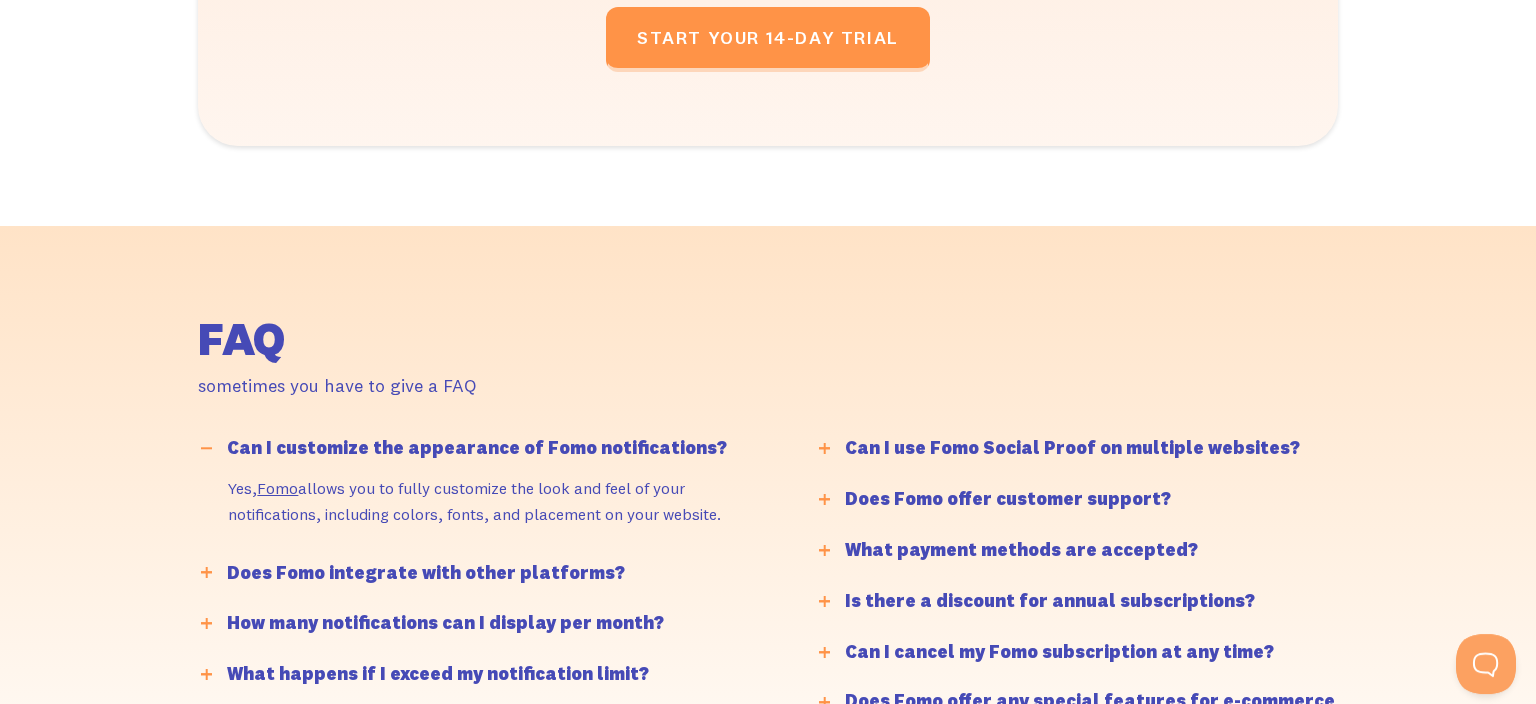 click on "What payment methods are accepted?" at bounding box center (1021, 550) 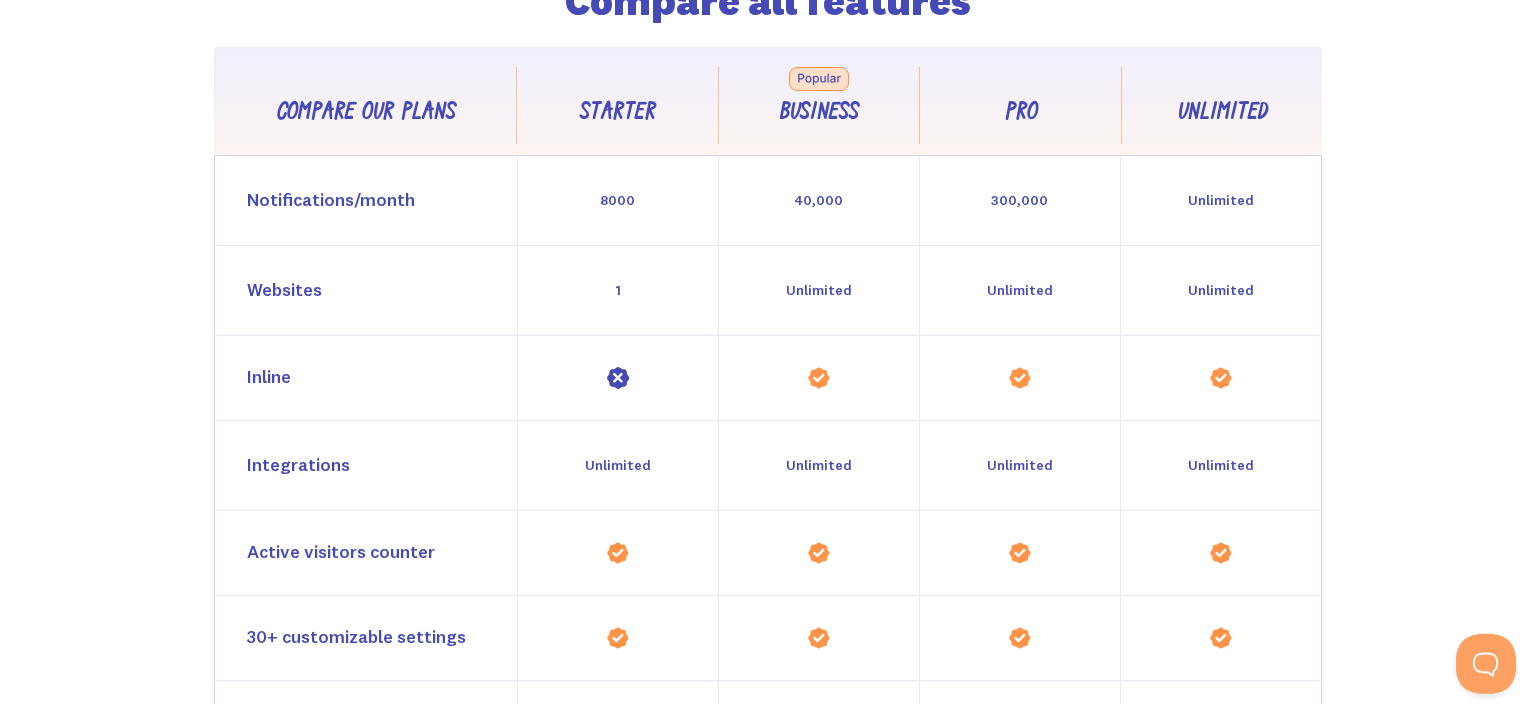 scroll, scrollTop: 1674, scrollLeft: 0, axis: vertical 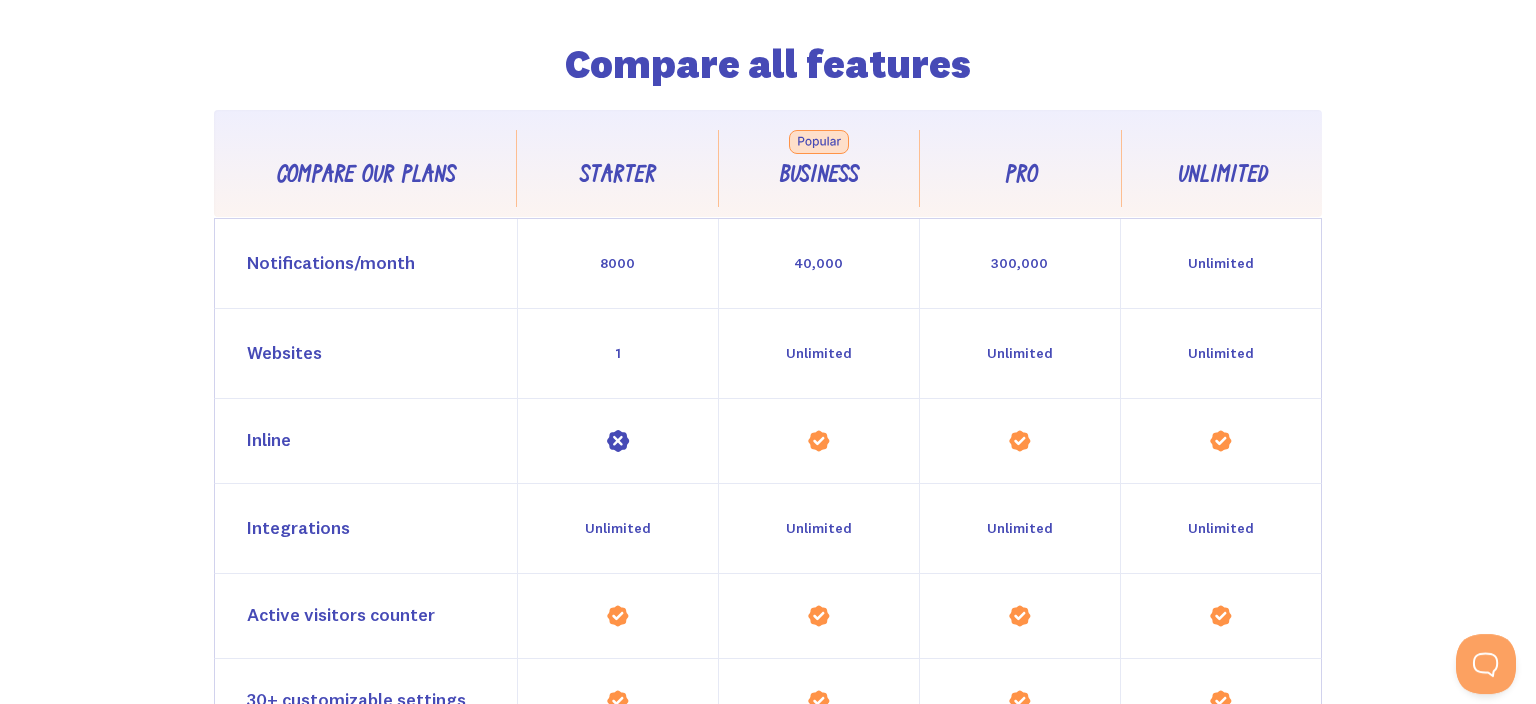 click on "Inline" at bounding box center [269, 440] 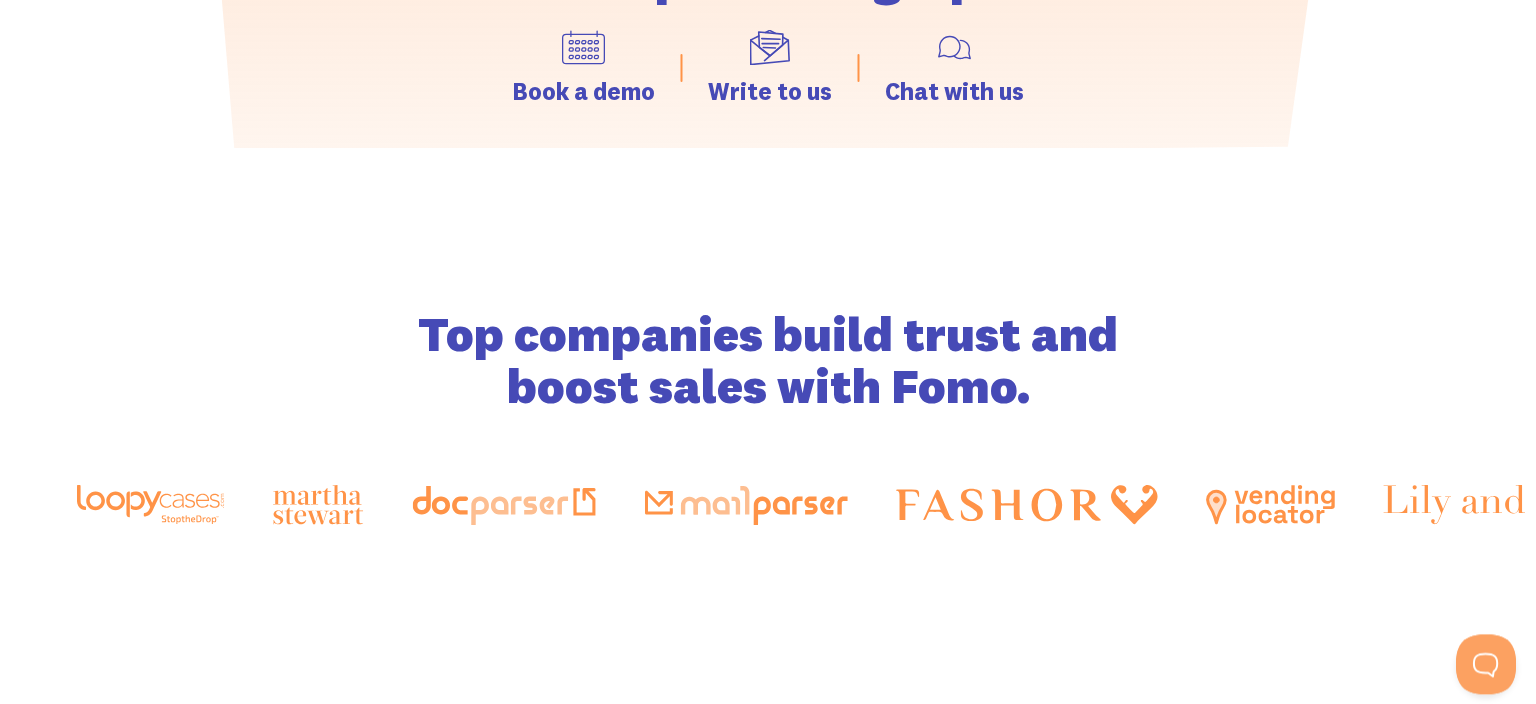 scroll, scrollTop: 2941, scrollLeft: 0, axis: vertical 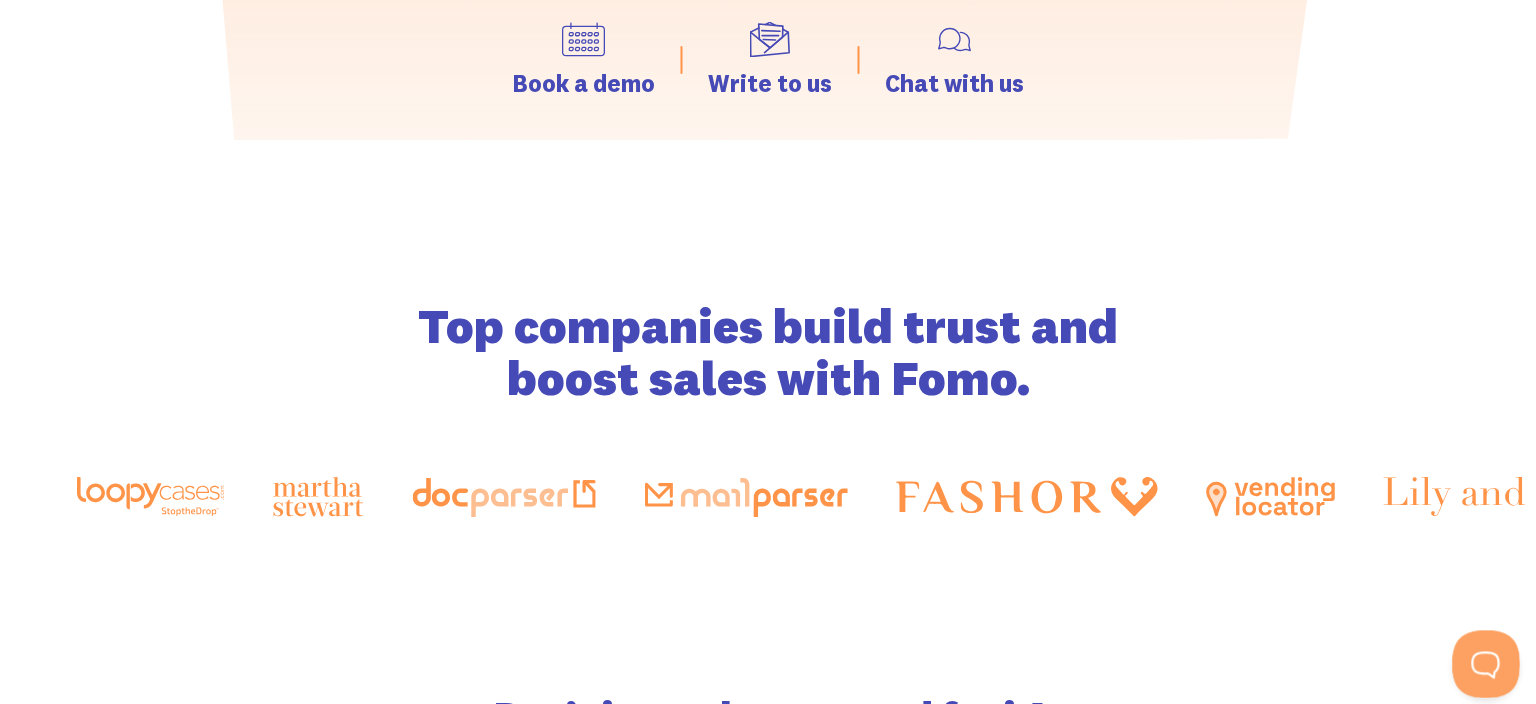 click at bounding box center (1482, 660) 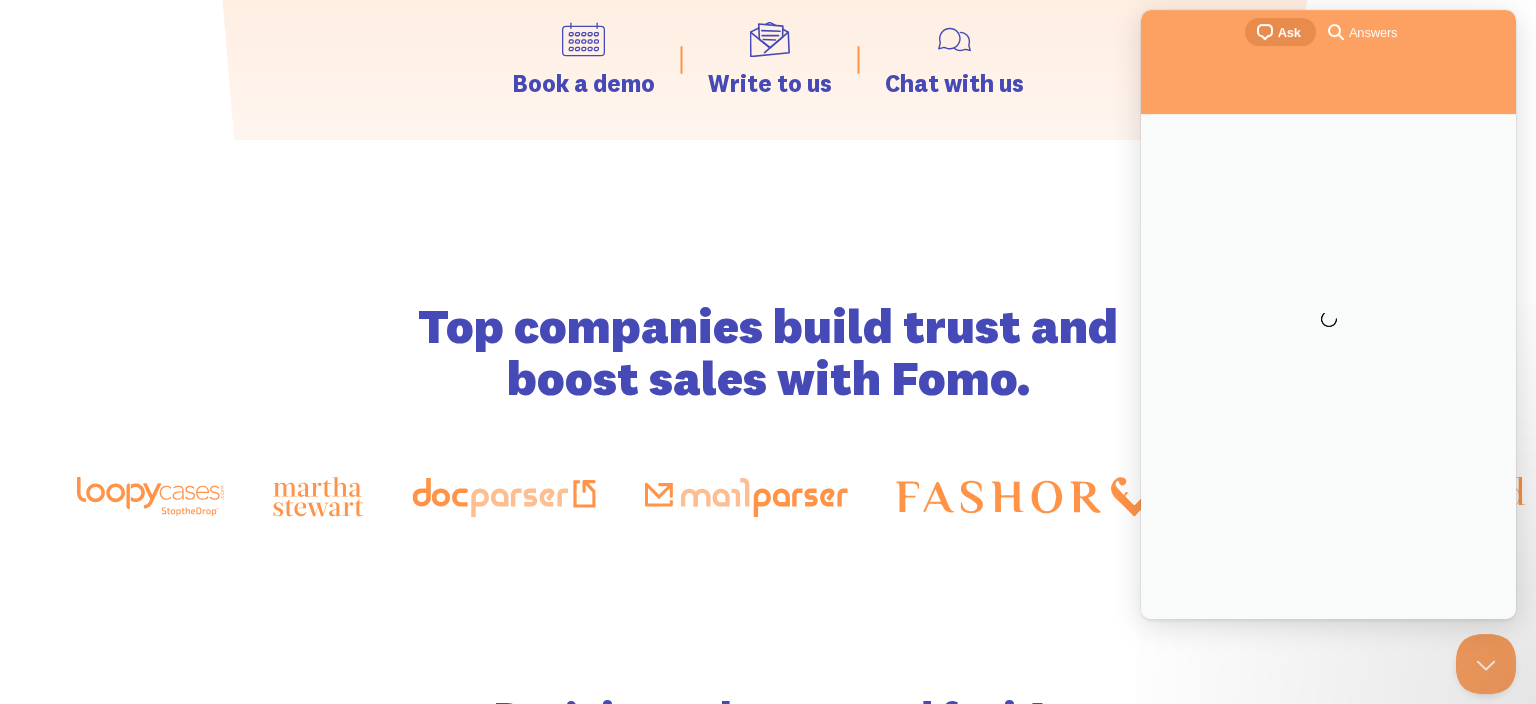 scroll, scrollTop: 0, scrollLeft: 0, axis: both 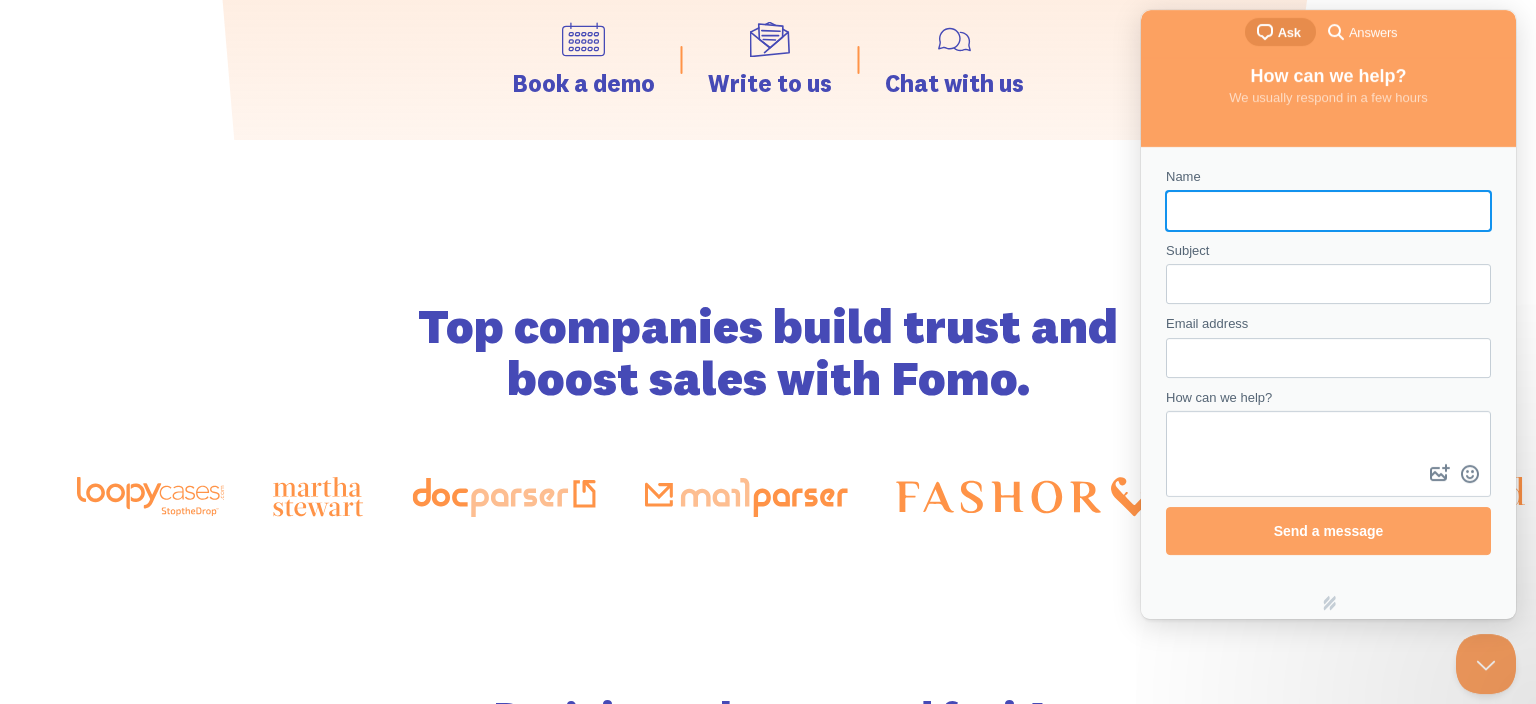 click on "Top companies build trust and boost sales with Fomo." at bounding box center (768, 408) 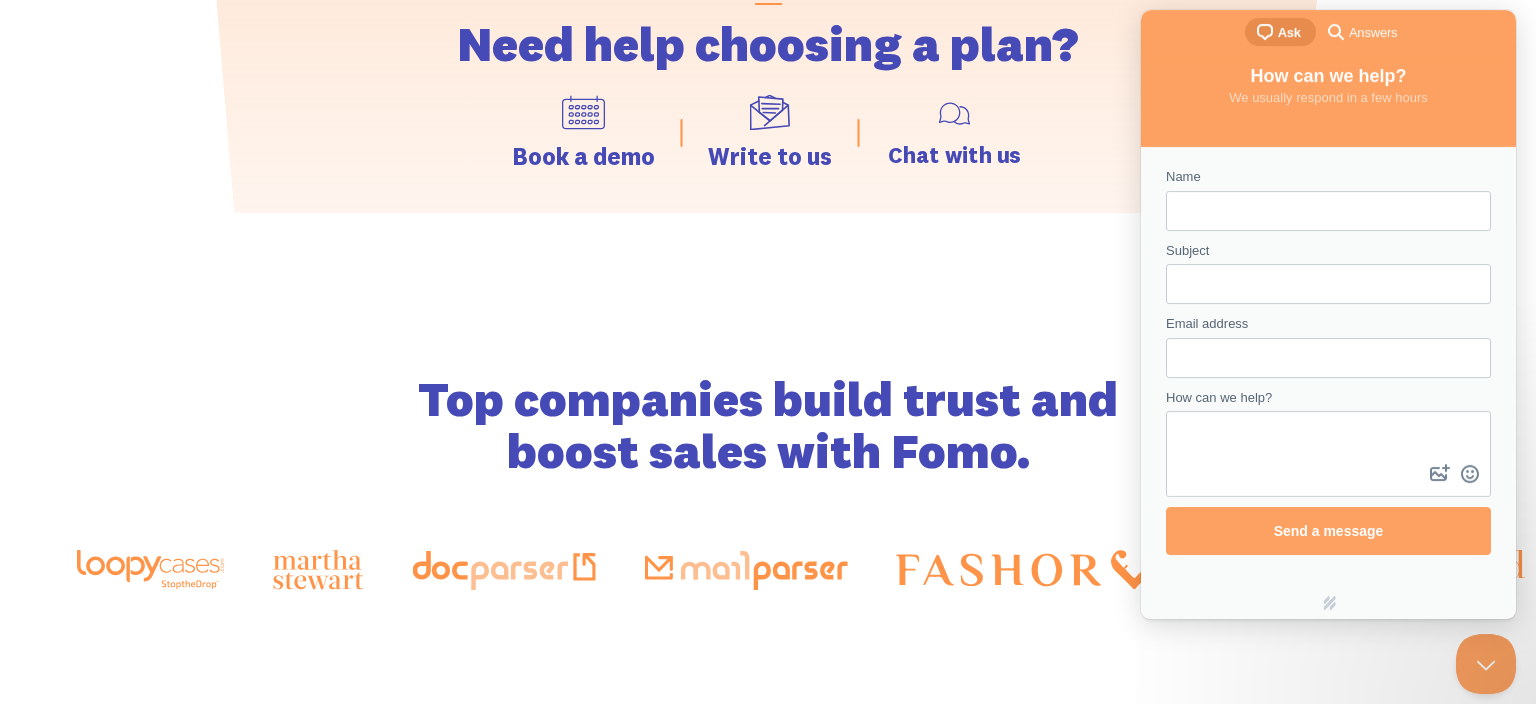 scroll, scrollTop: 2836, scrollLeft: 0, axis: vertical 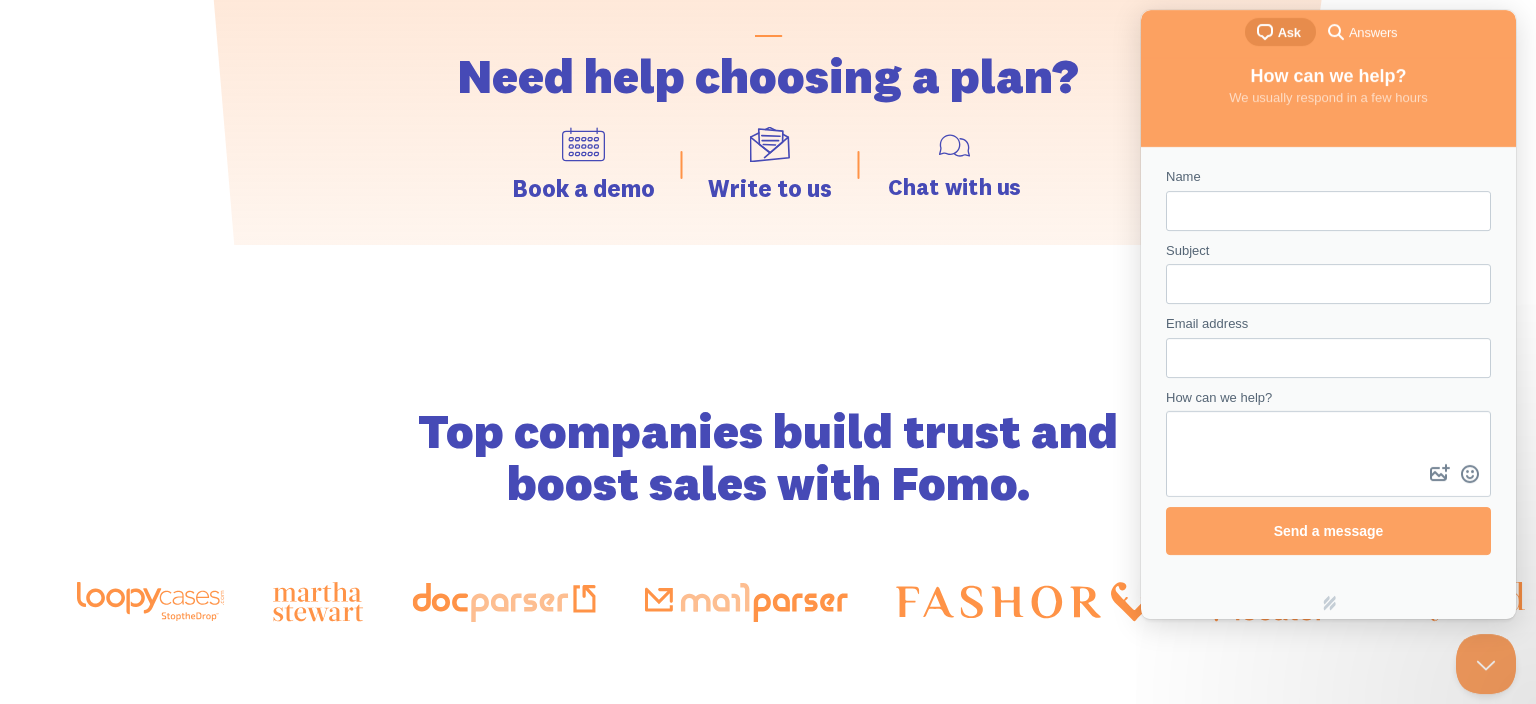 click at bounding box center [954, 145] 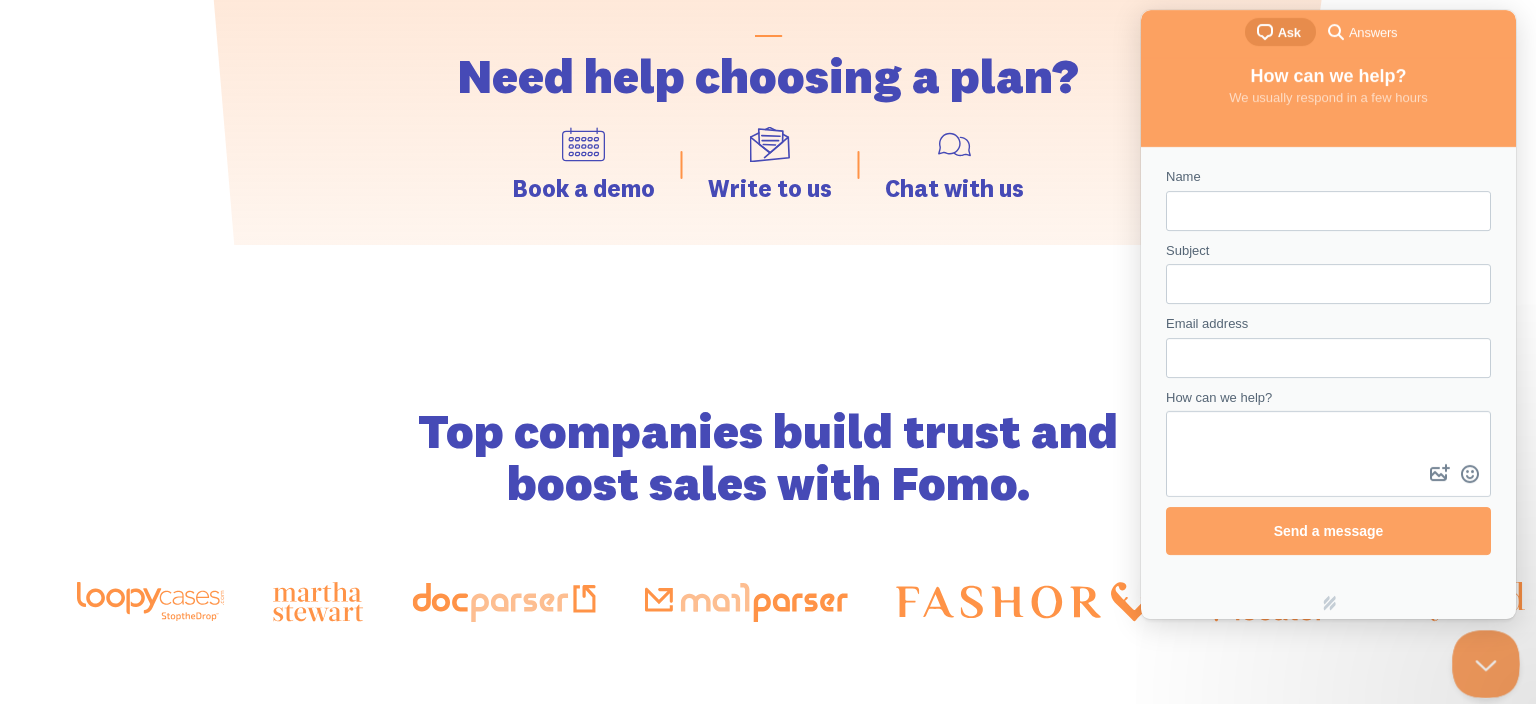 click at bounding box center [1482, 660] 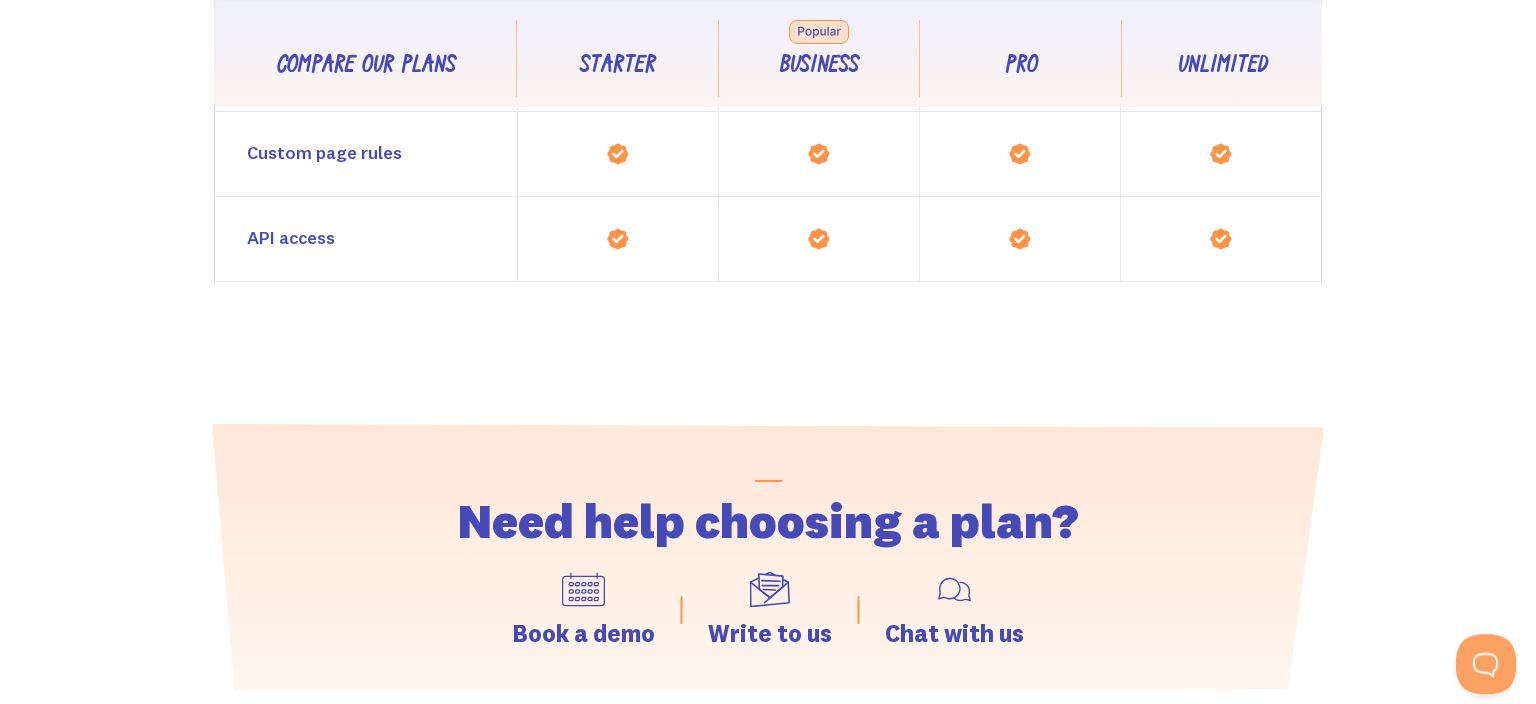 scroll, scrollTop: 1780, scrollLeft: 0, axis: vertical 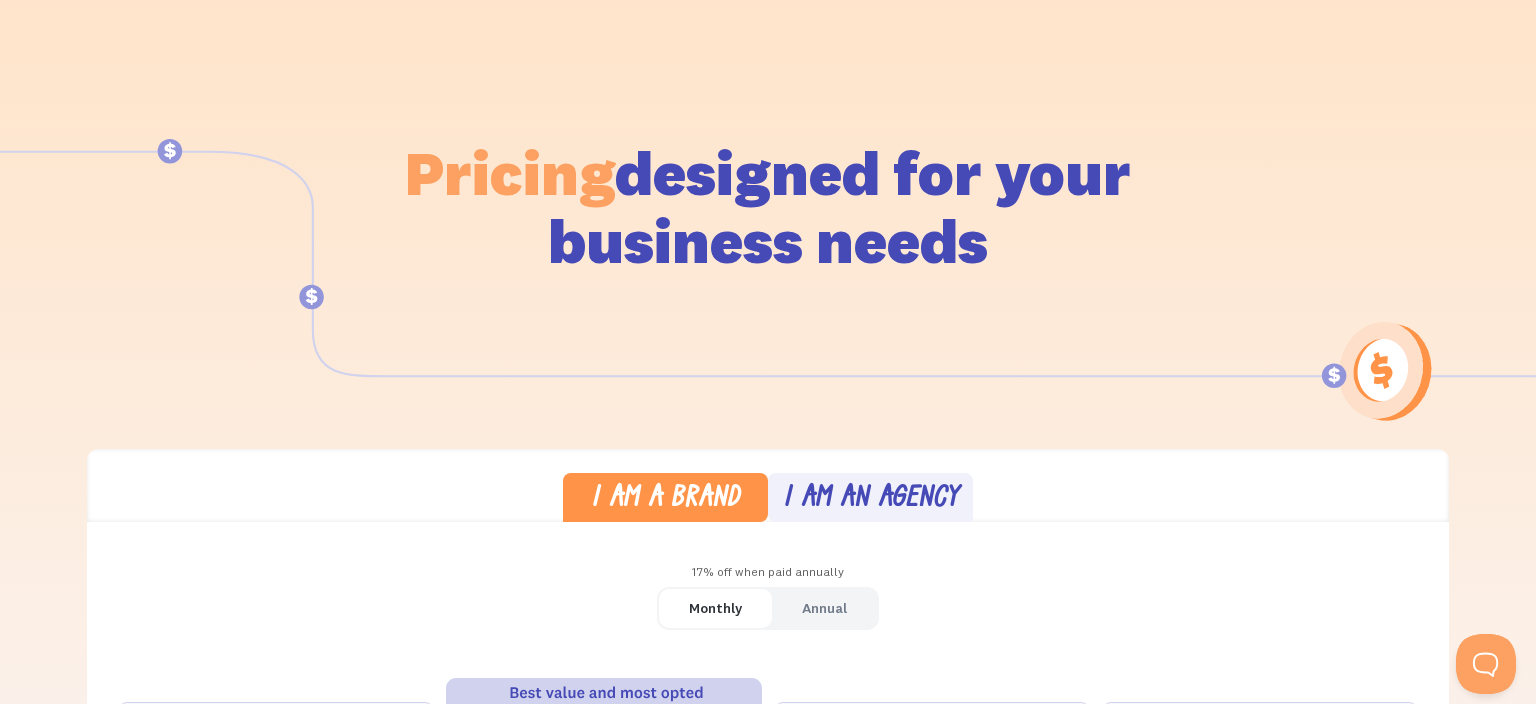 click on "Monthly" at bounding box center [715, 608] 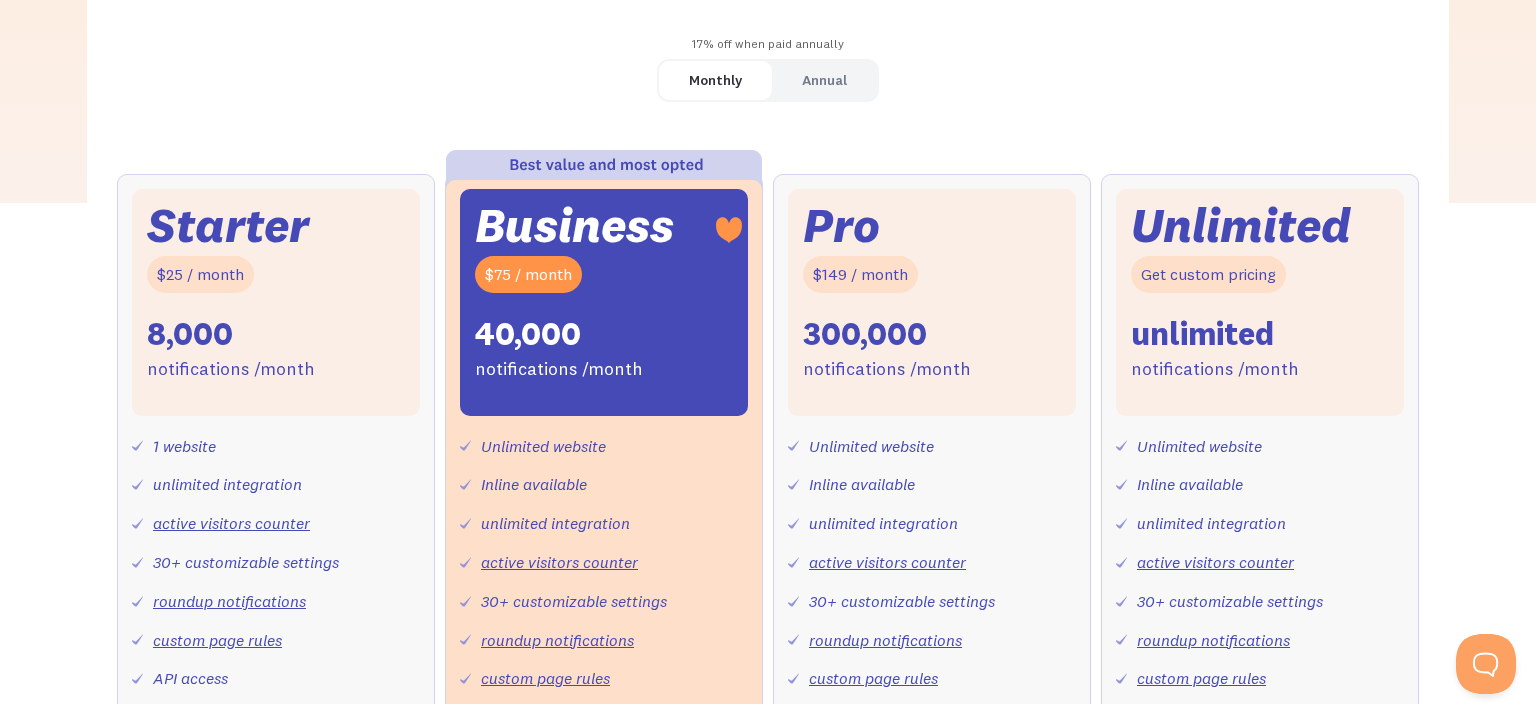 scroll, scrollTop: 739, scrollLeft: 0, axis: vertical 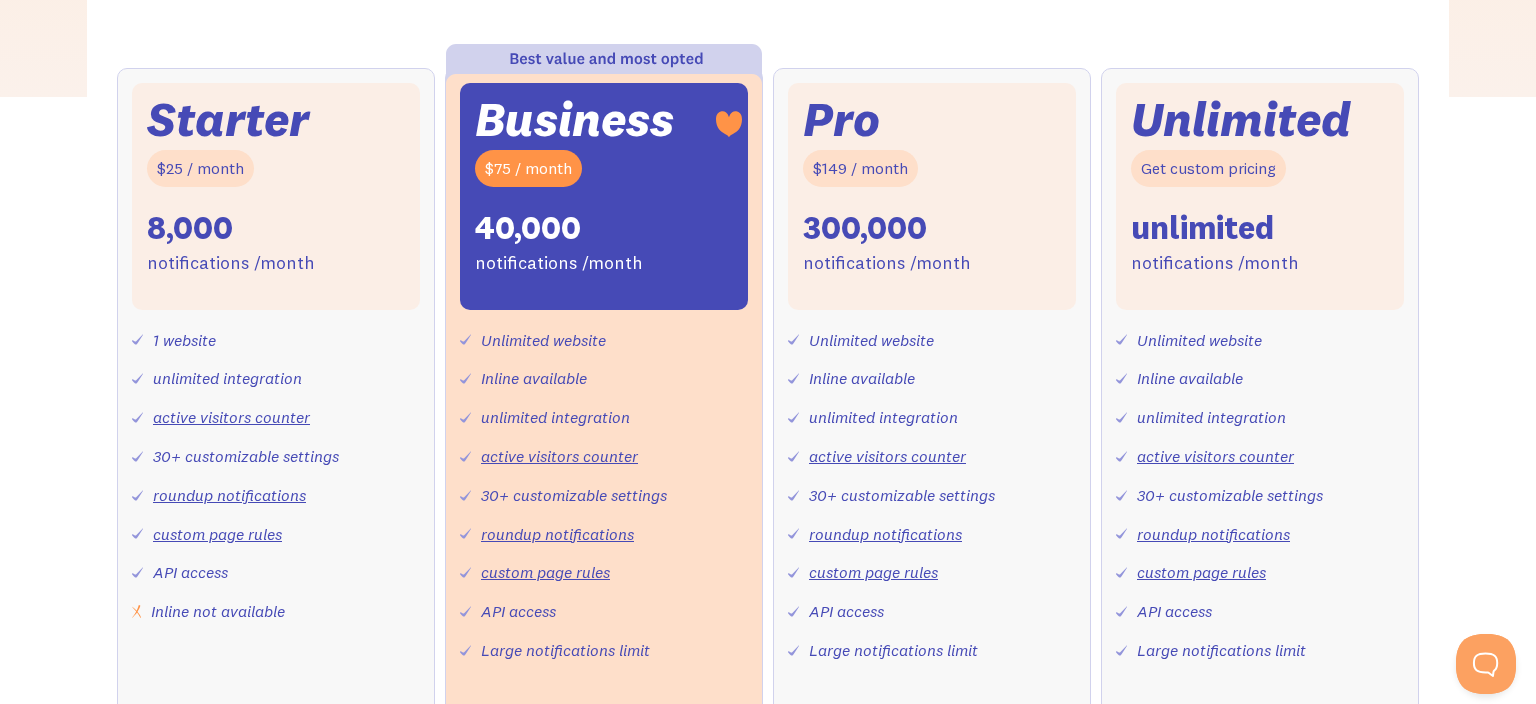 click on "active visitors counter" at bounding box center (231, 417) 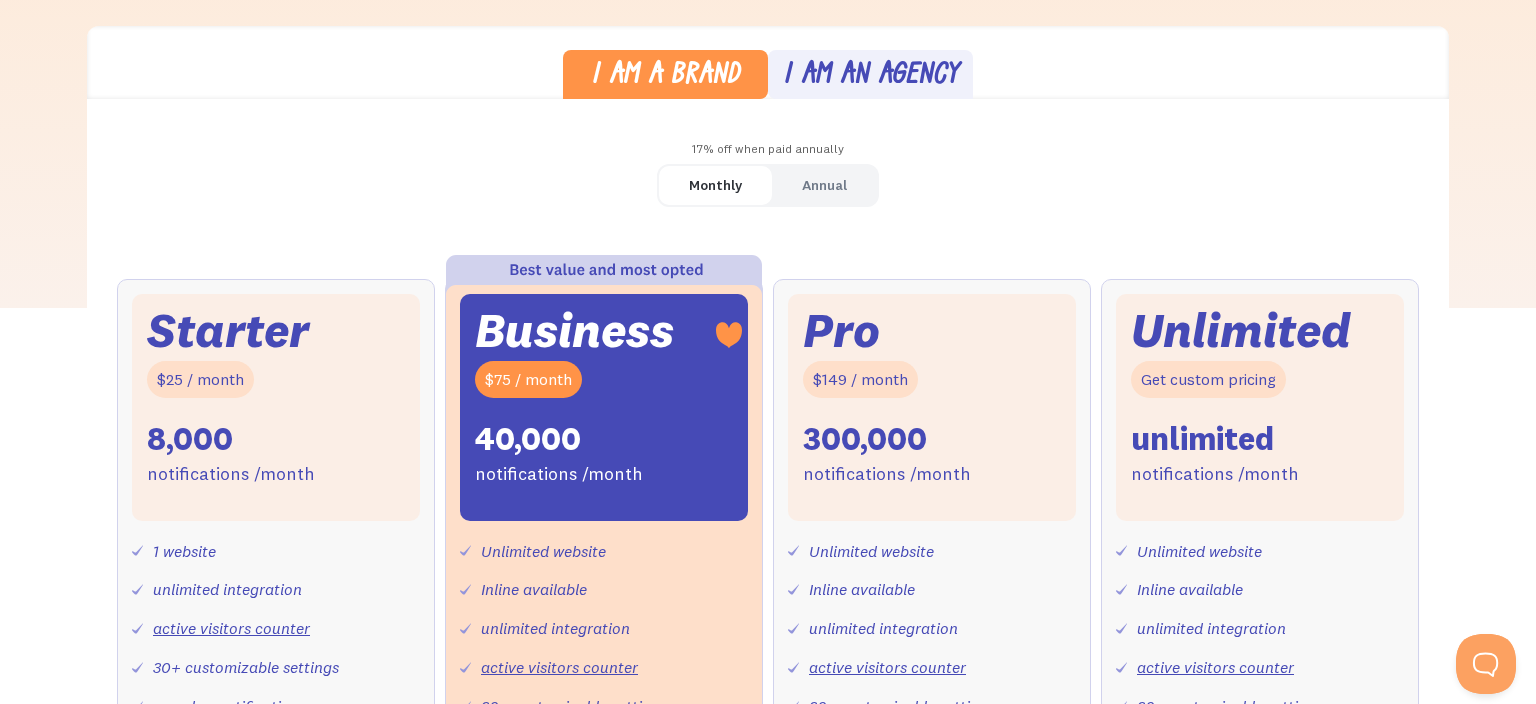 scroll, scrollTop: 0, scrollLeft: 0, axis: both 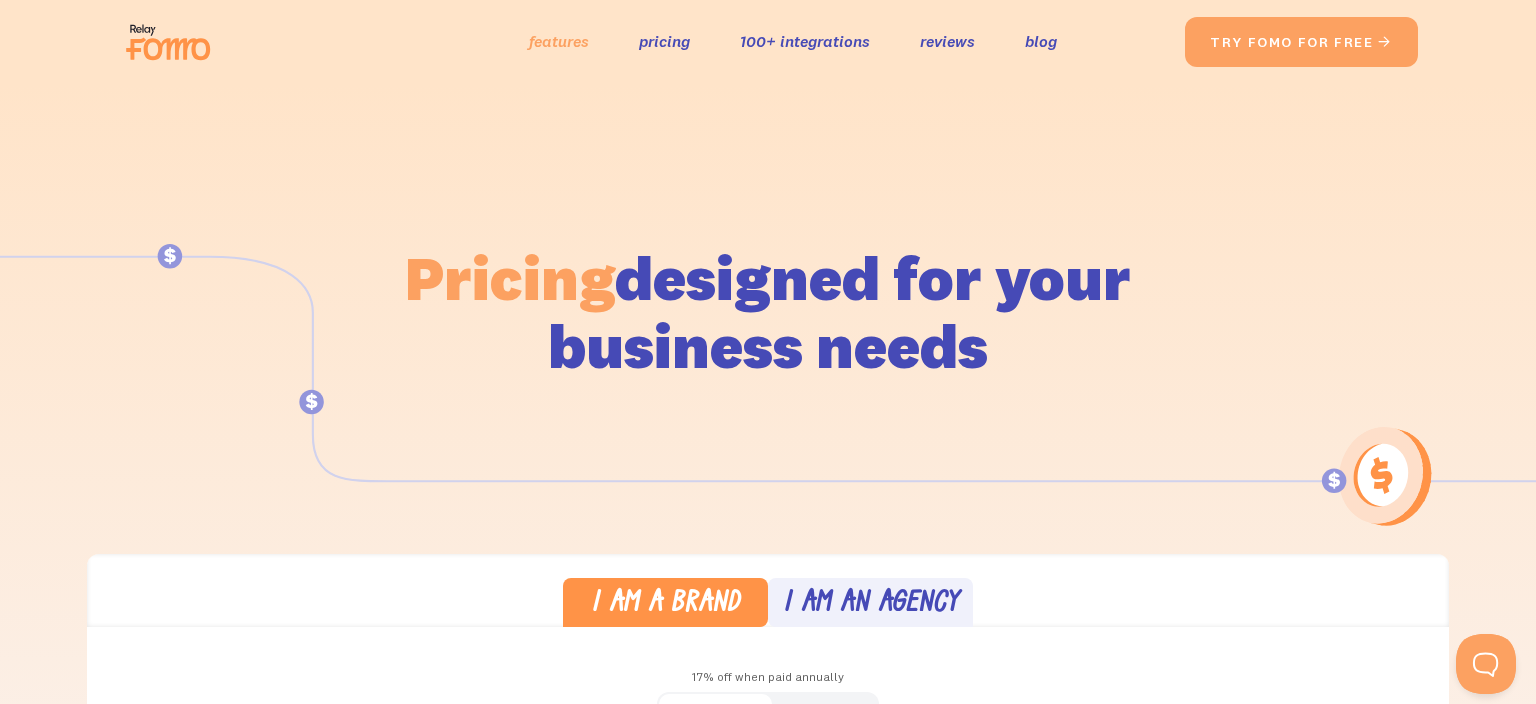 click on "features" at bounding box center [559, 41] 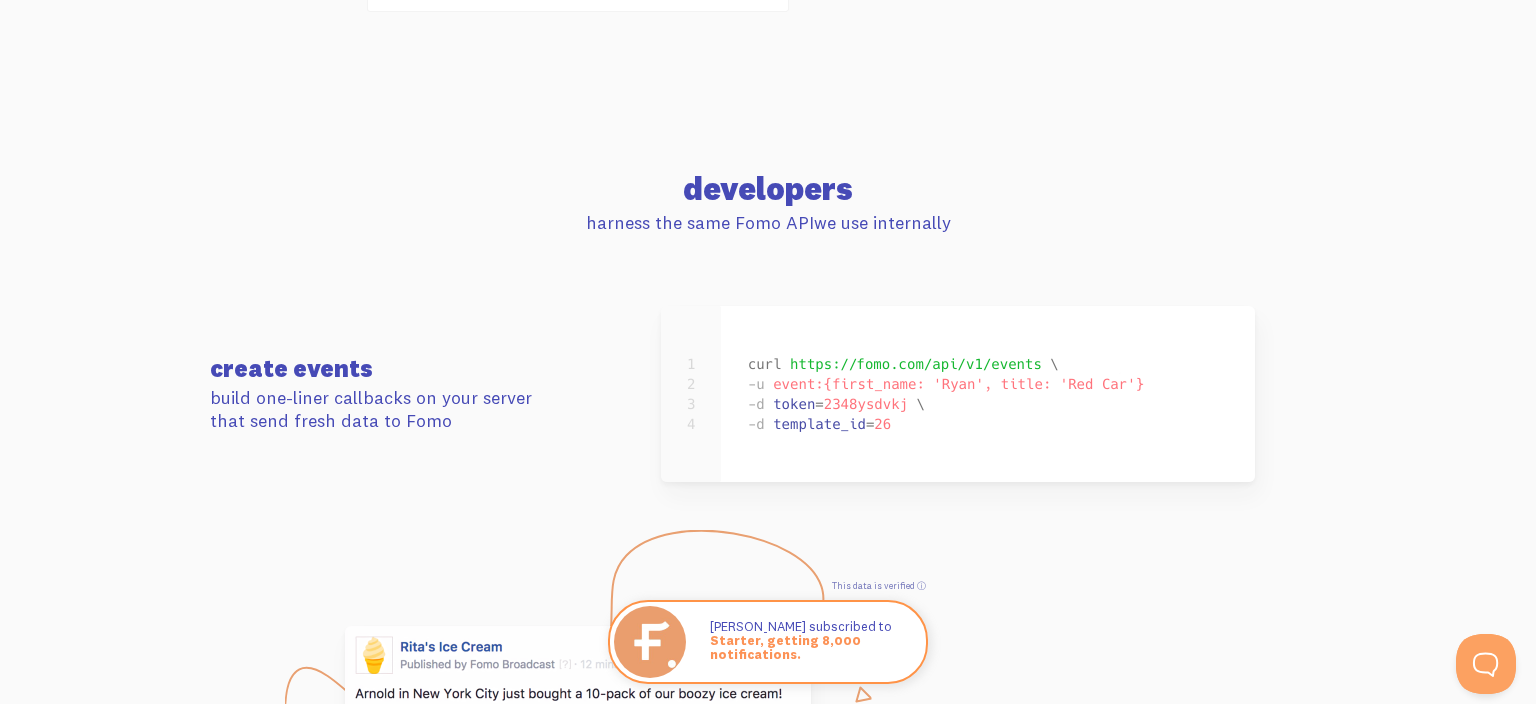 scroll, scrollTop: 8131, scrollLeft: 0, axis: vertical 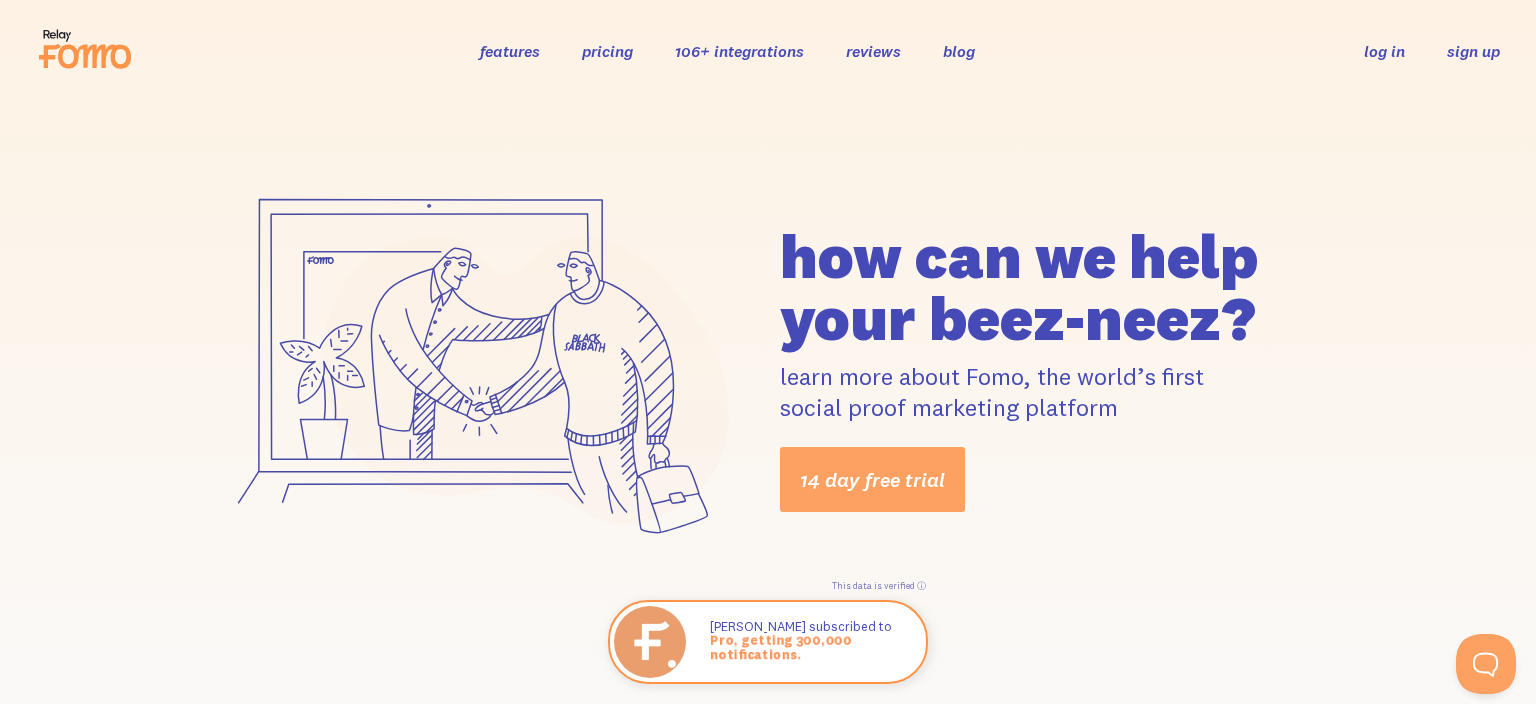 click on "sign up" at bounding box center [1473, 51] 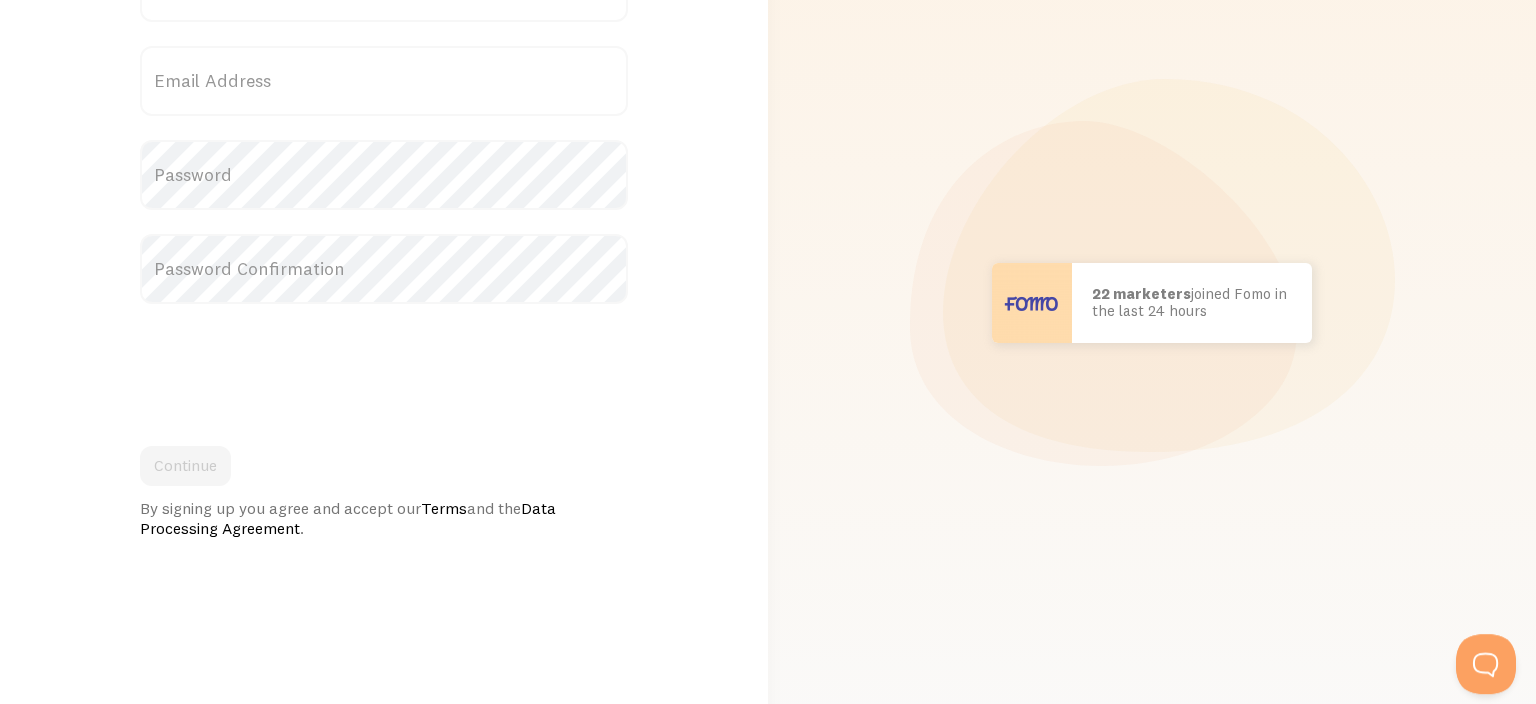 scroll, scrollTop: 0, scrollLeft: 0, axis: both 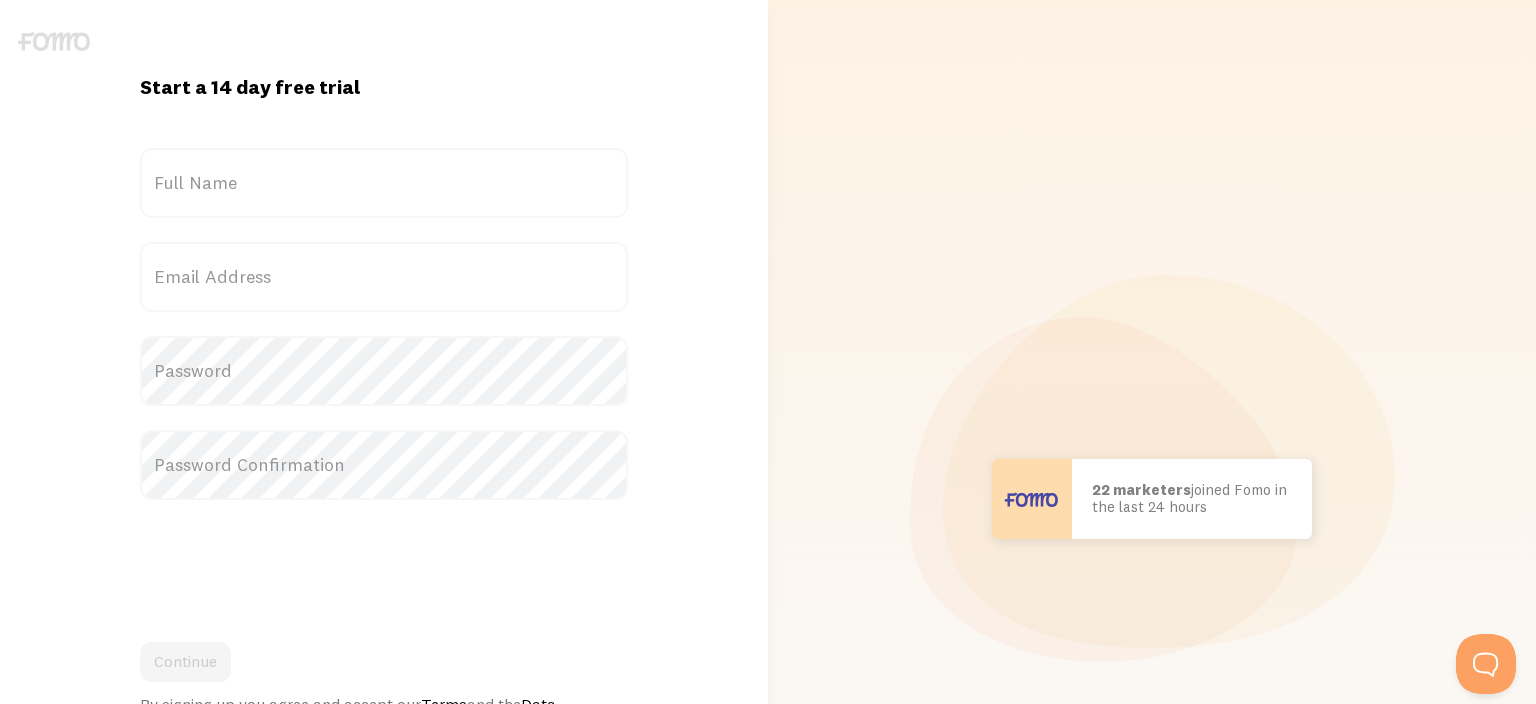 click on "Full Name" at bounding box center (384, 183) 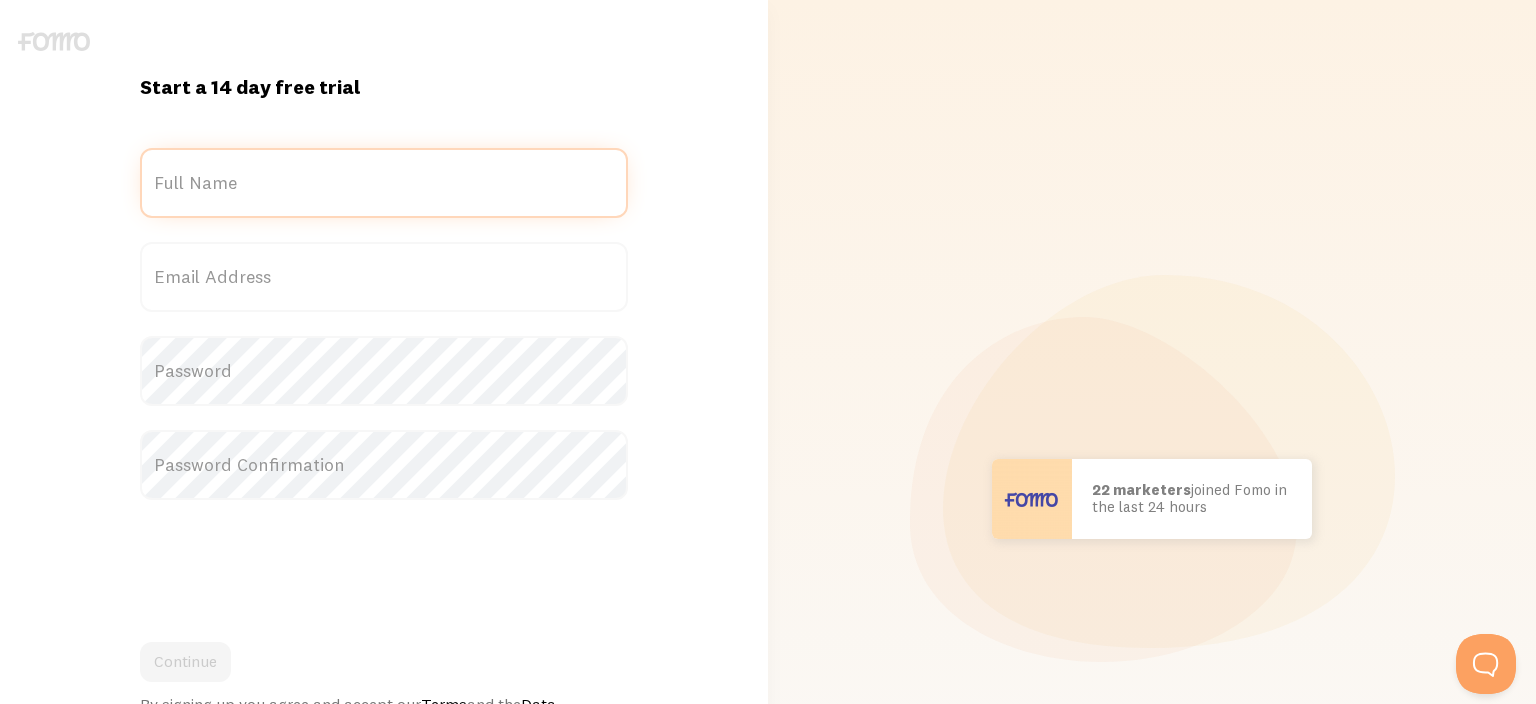 click on "Full Name" at bounding box center [384, 183] 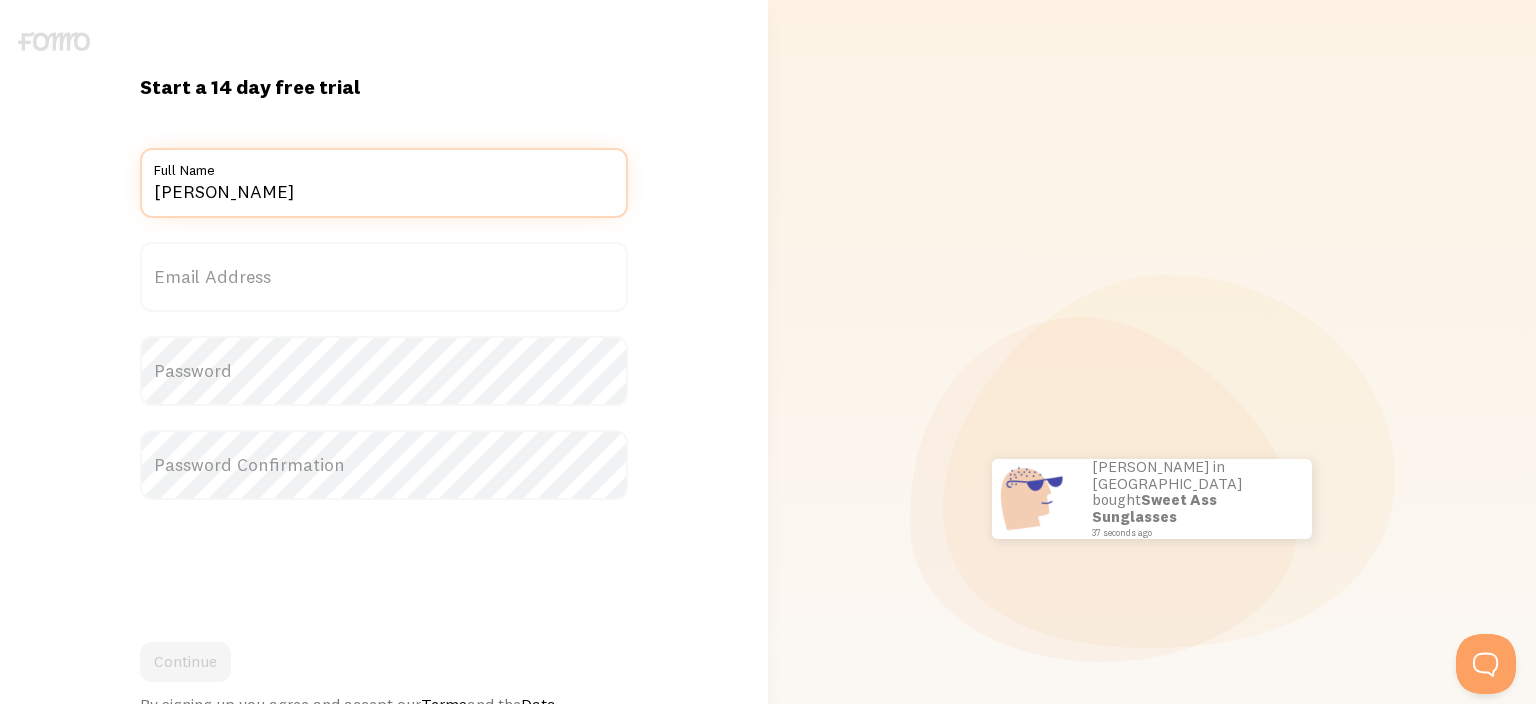 type on "Andrew Anderson" 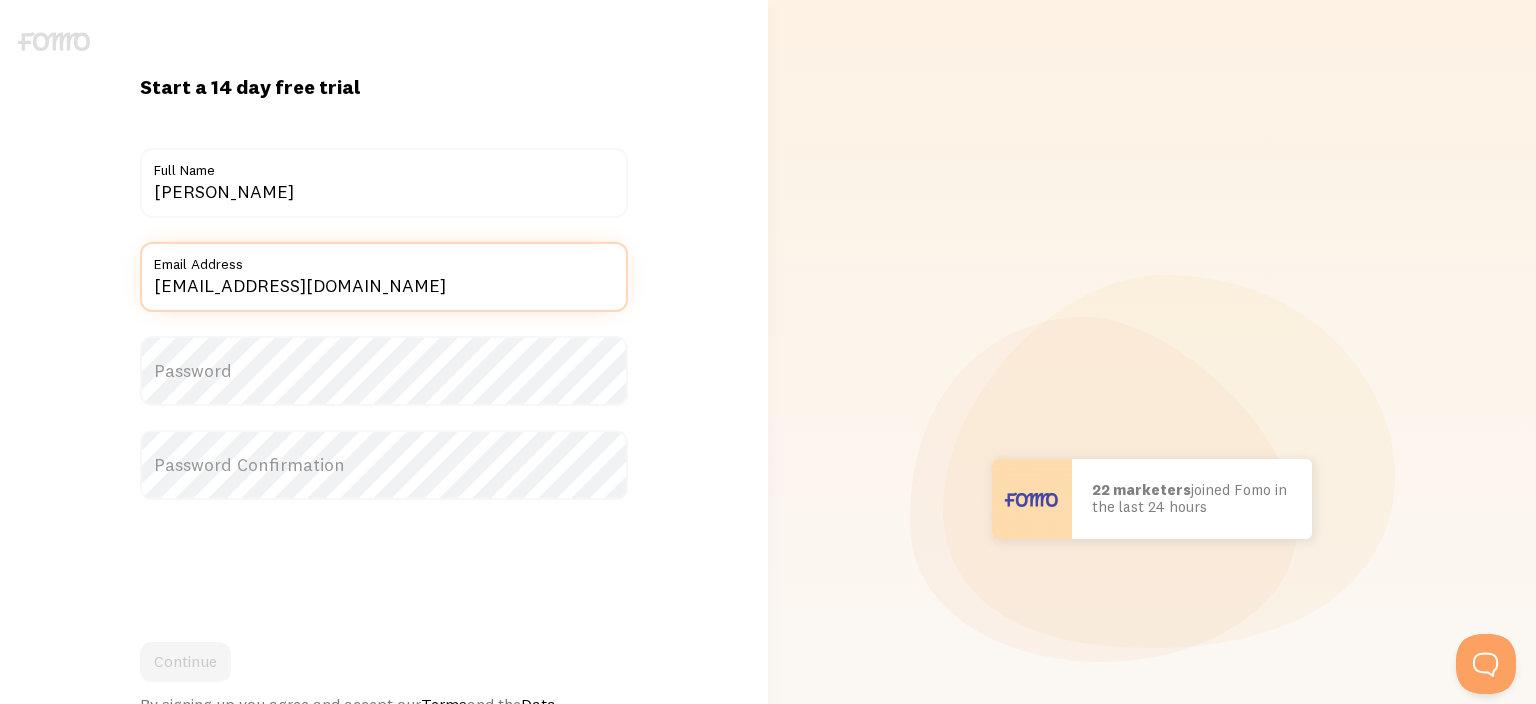 type on "becausedadsmatter@gmail.com" 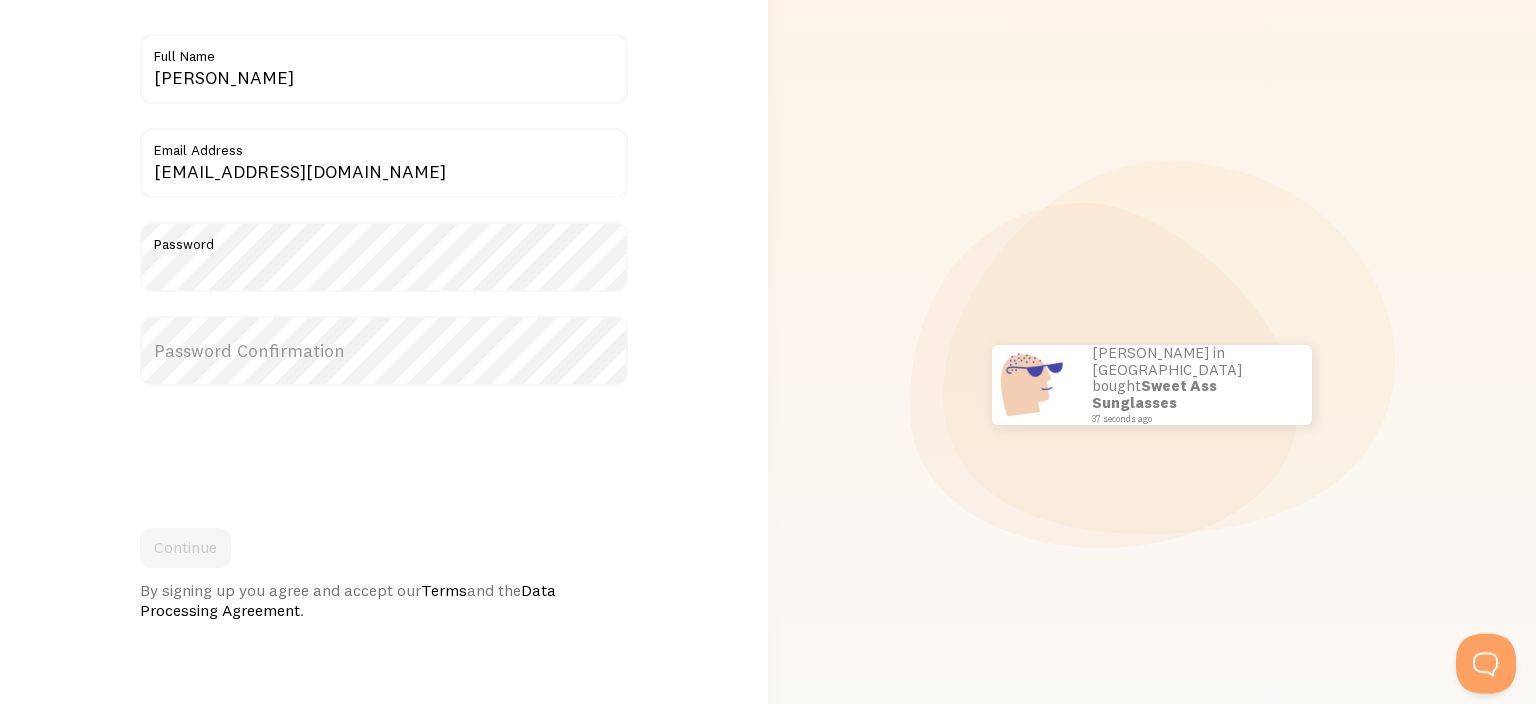 scroll, scrollTop: 82, scrollLeft: 0, axis: vertical 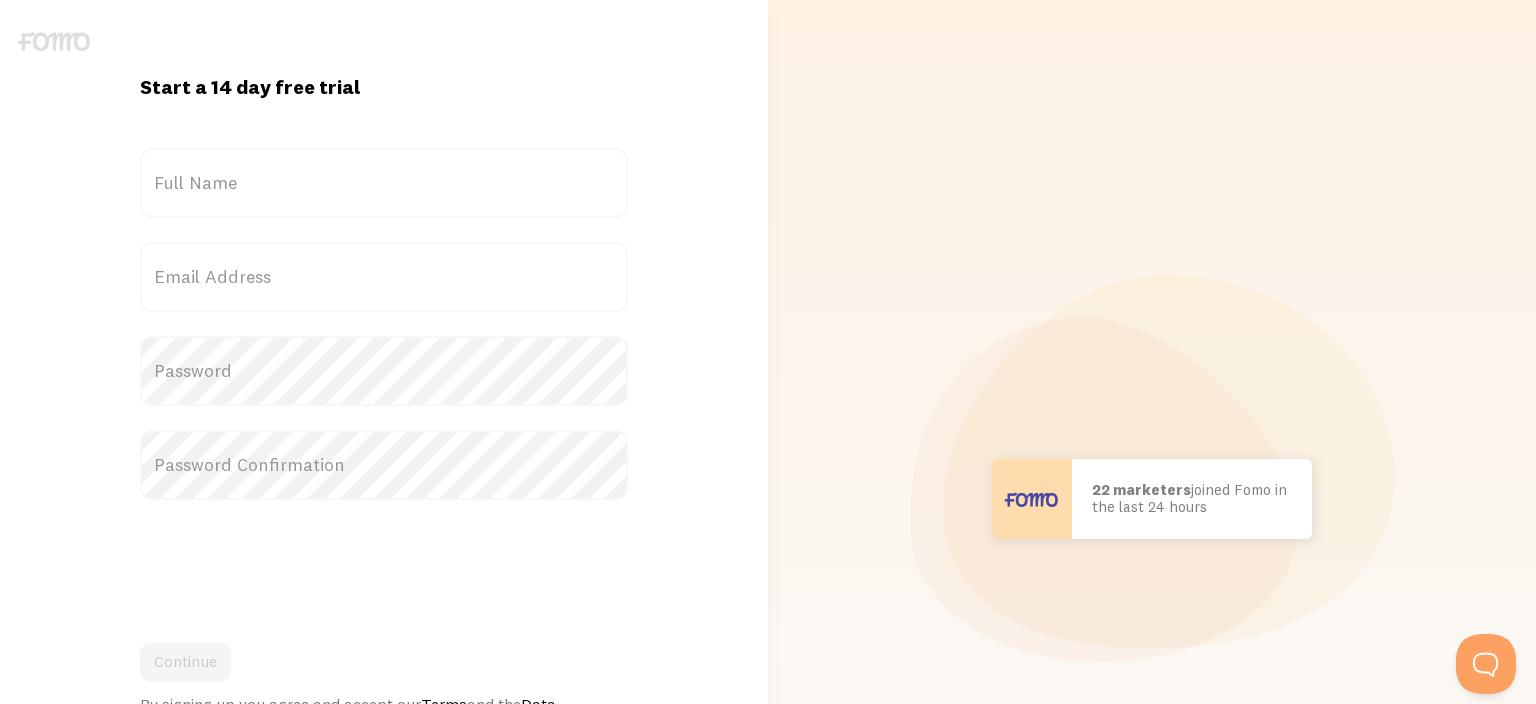 click on "Full Name" at bounding box center (384, 183) 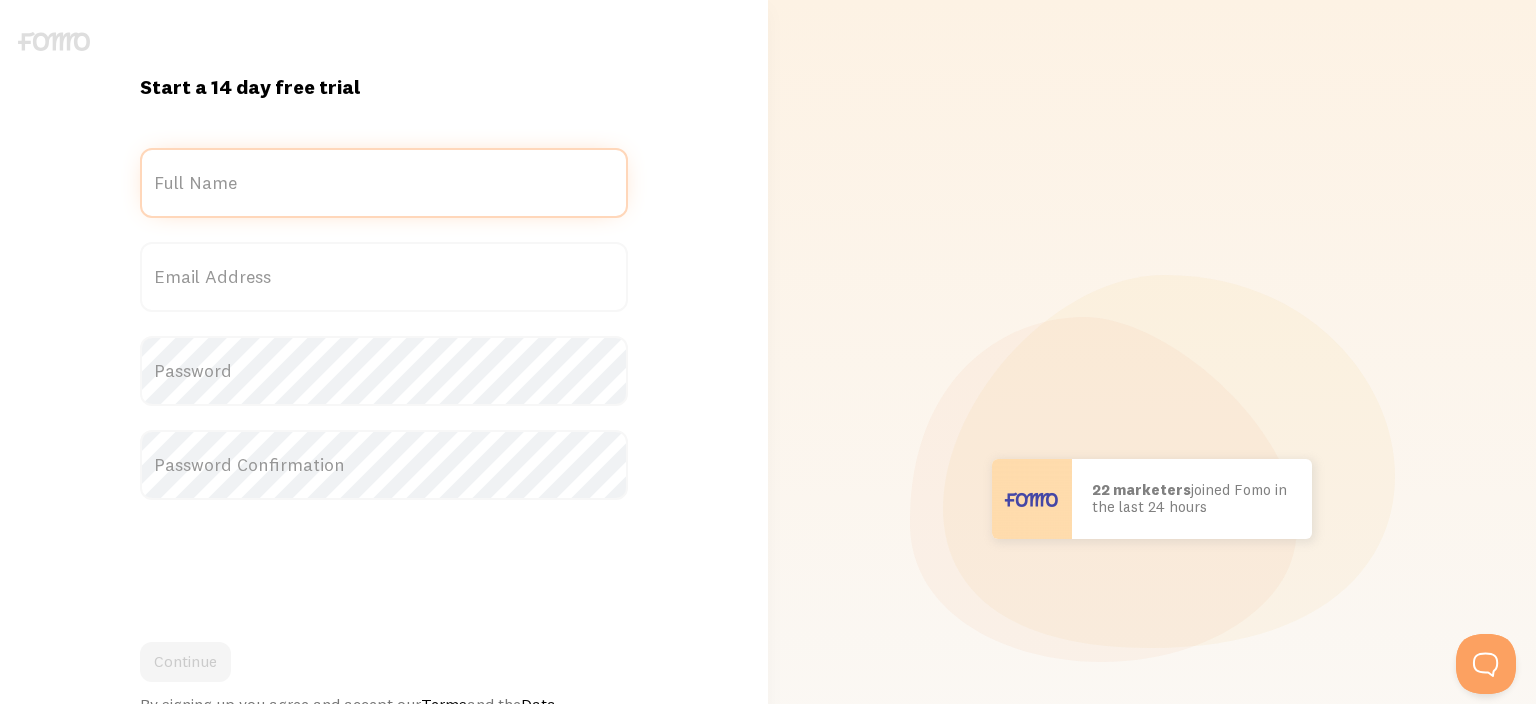 click on "Full Name" at bounding box center (384, 183) 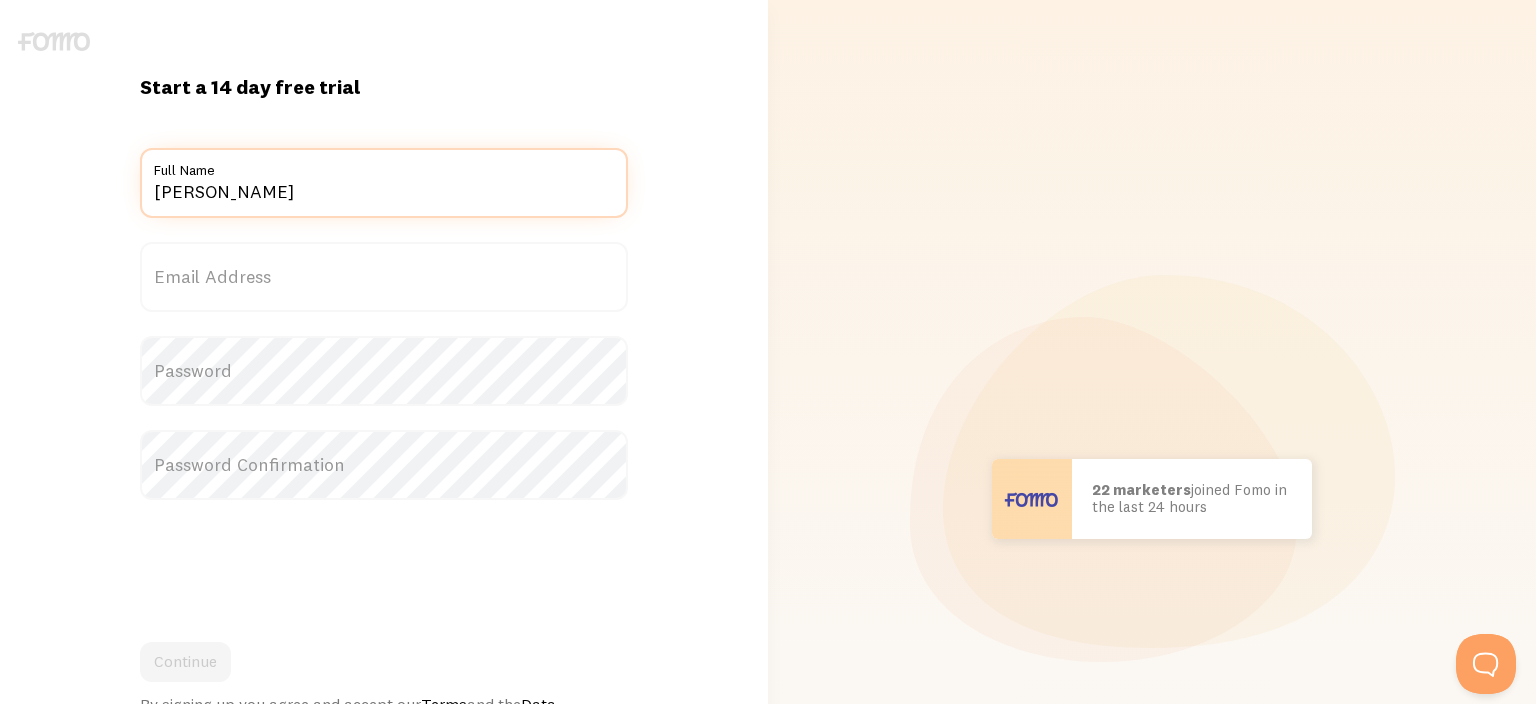 type on "Andrew Anderson" 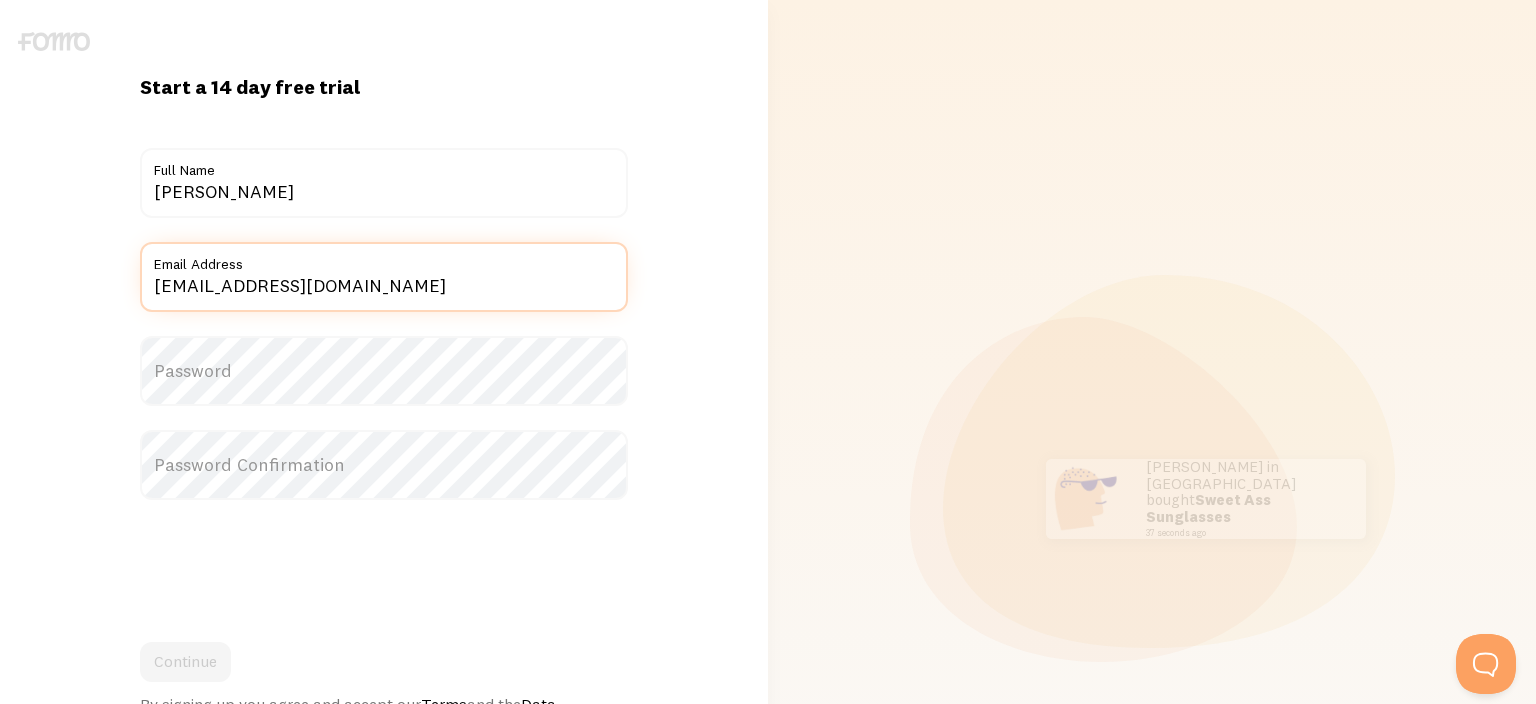 type on "becausedadsmatter@gmail.com" 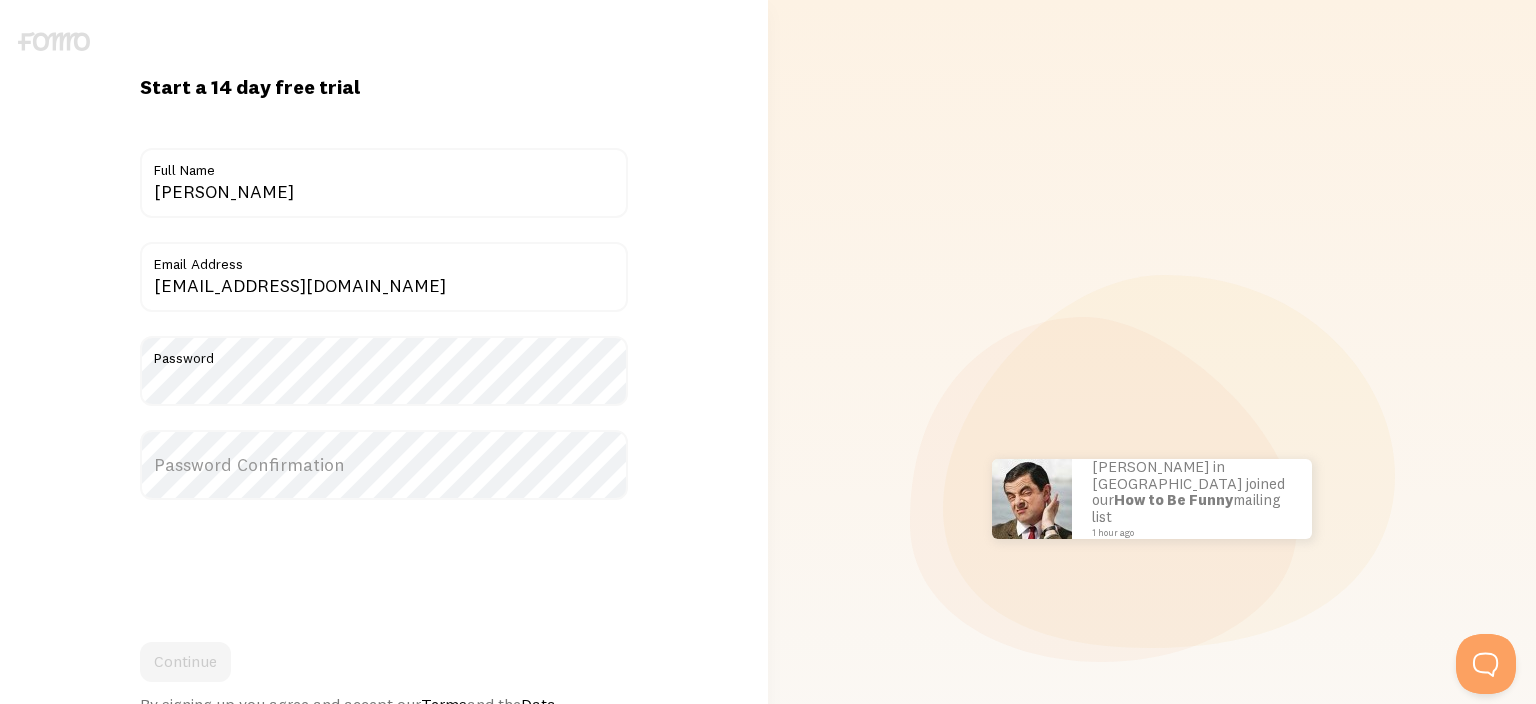 click on "Password Confirmation" at bounding box center [384, 465] 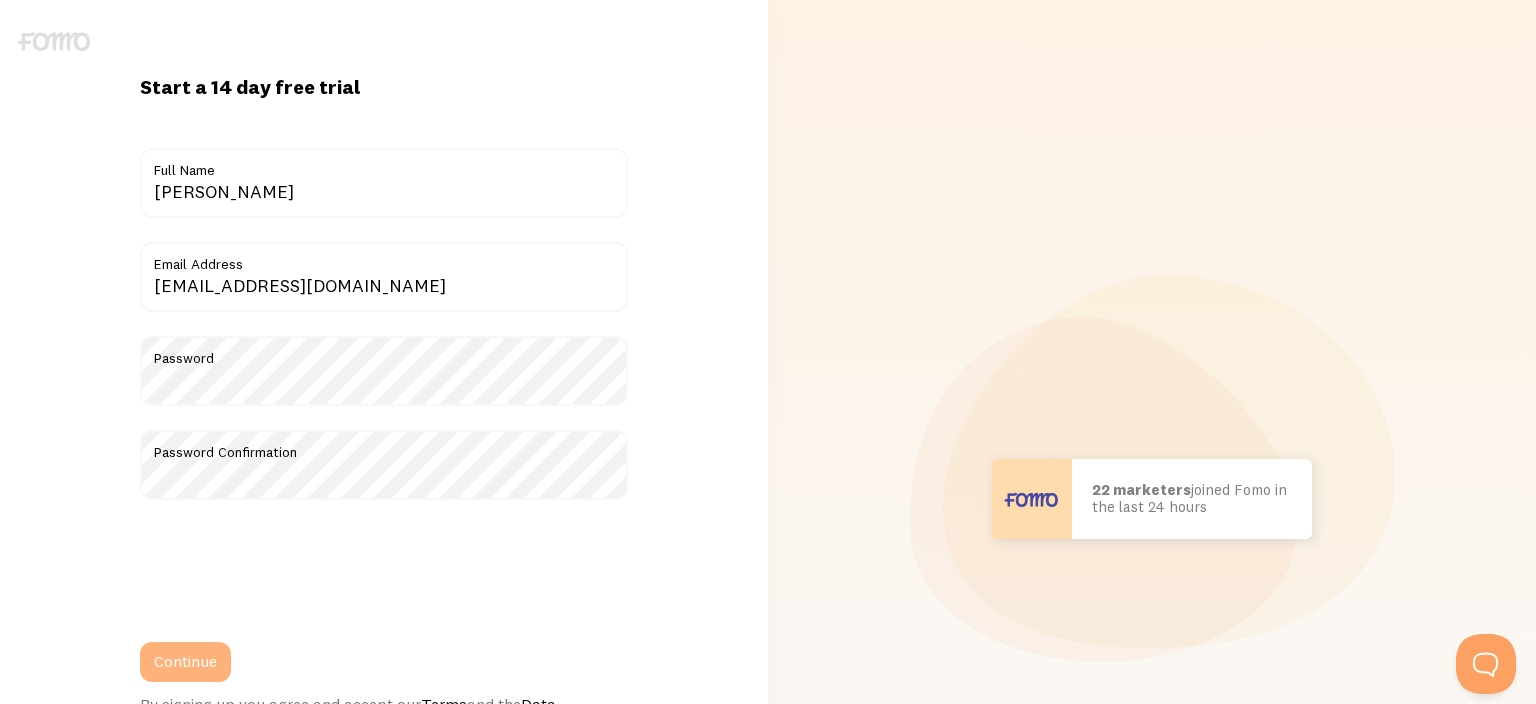 click on "Continue" at bounding box center [185, 662] 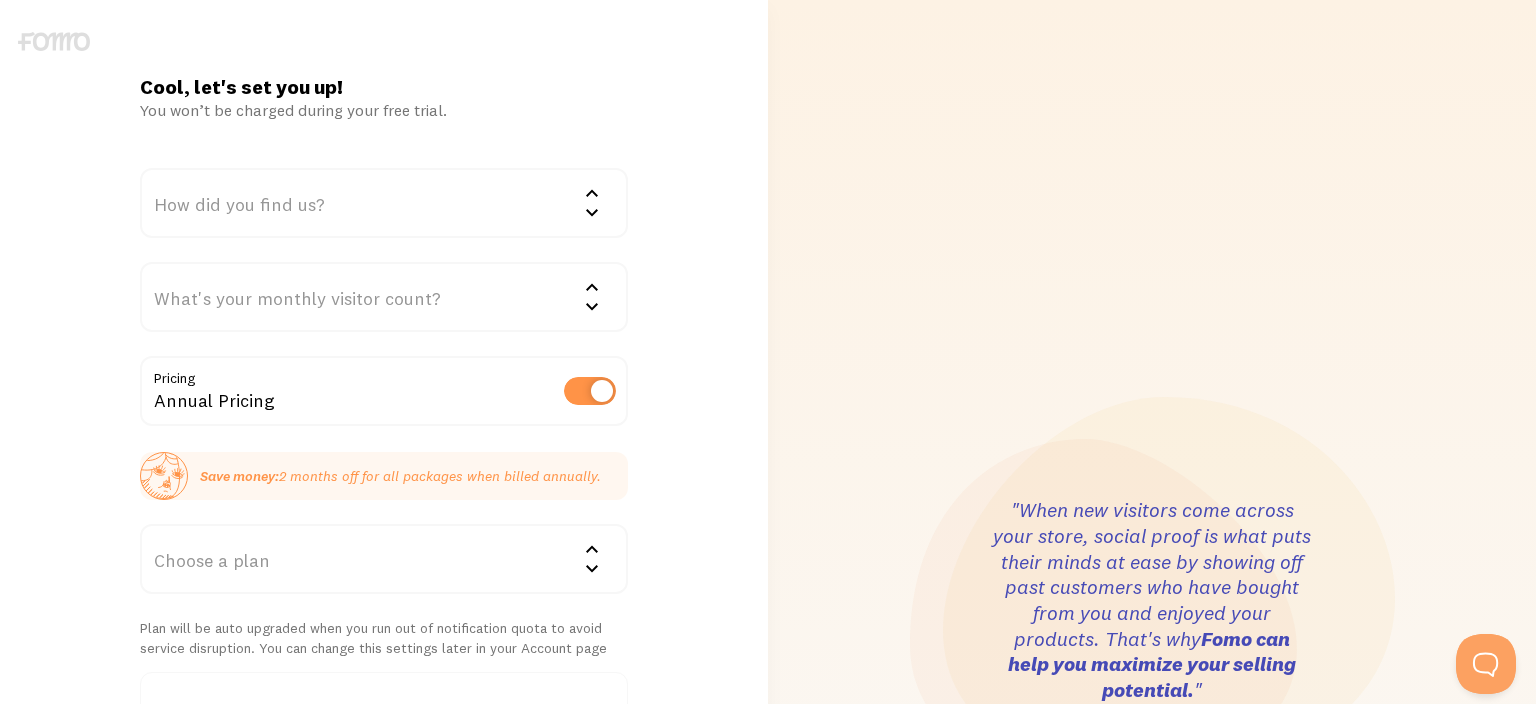 scroll, scrollTop: 0, scrollLeft: 0, axis: both 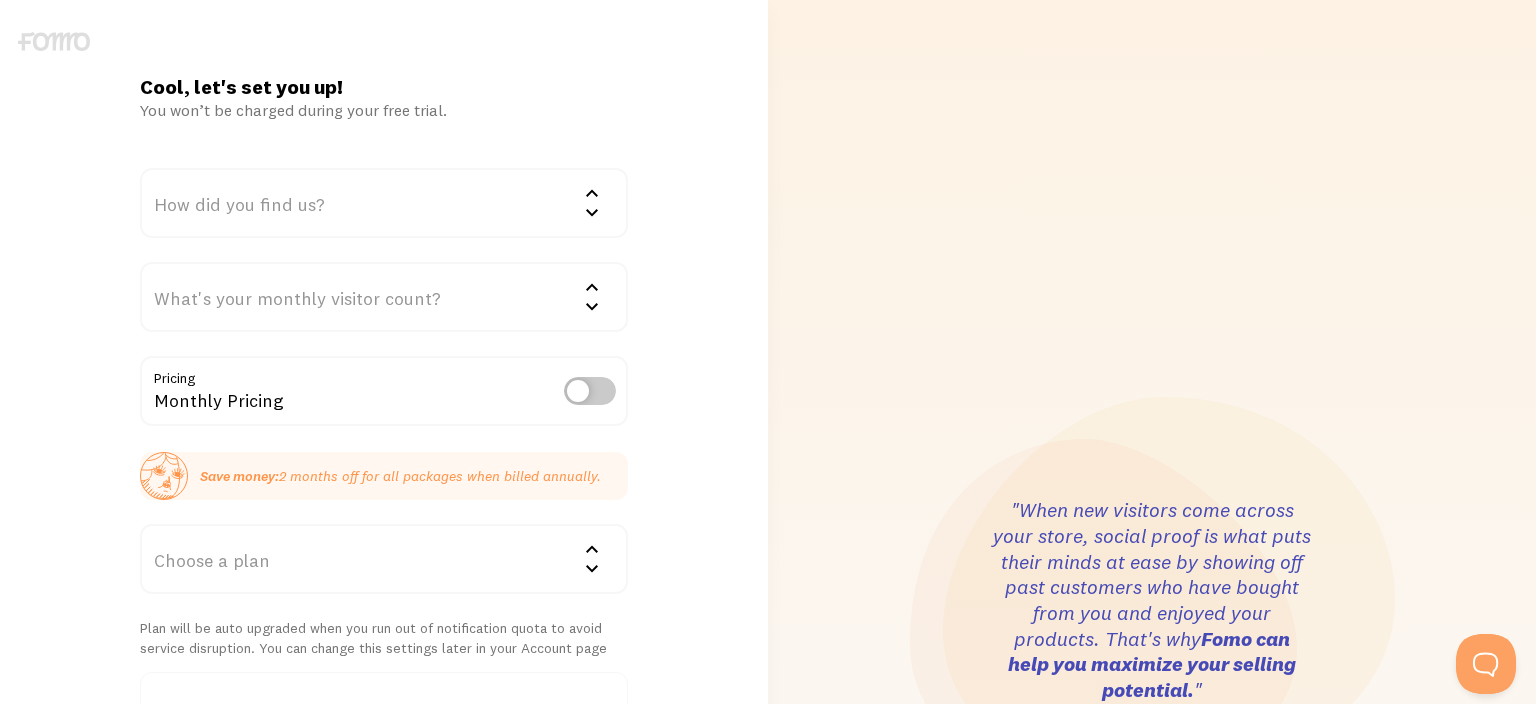 click 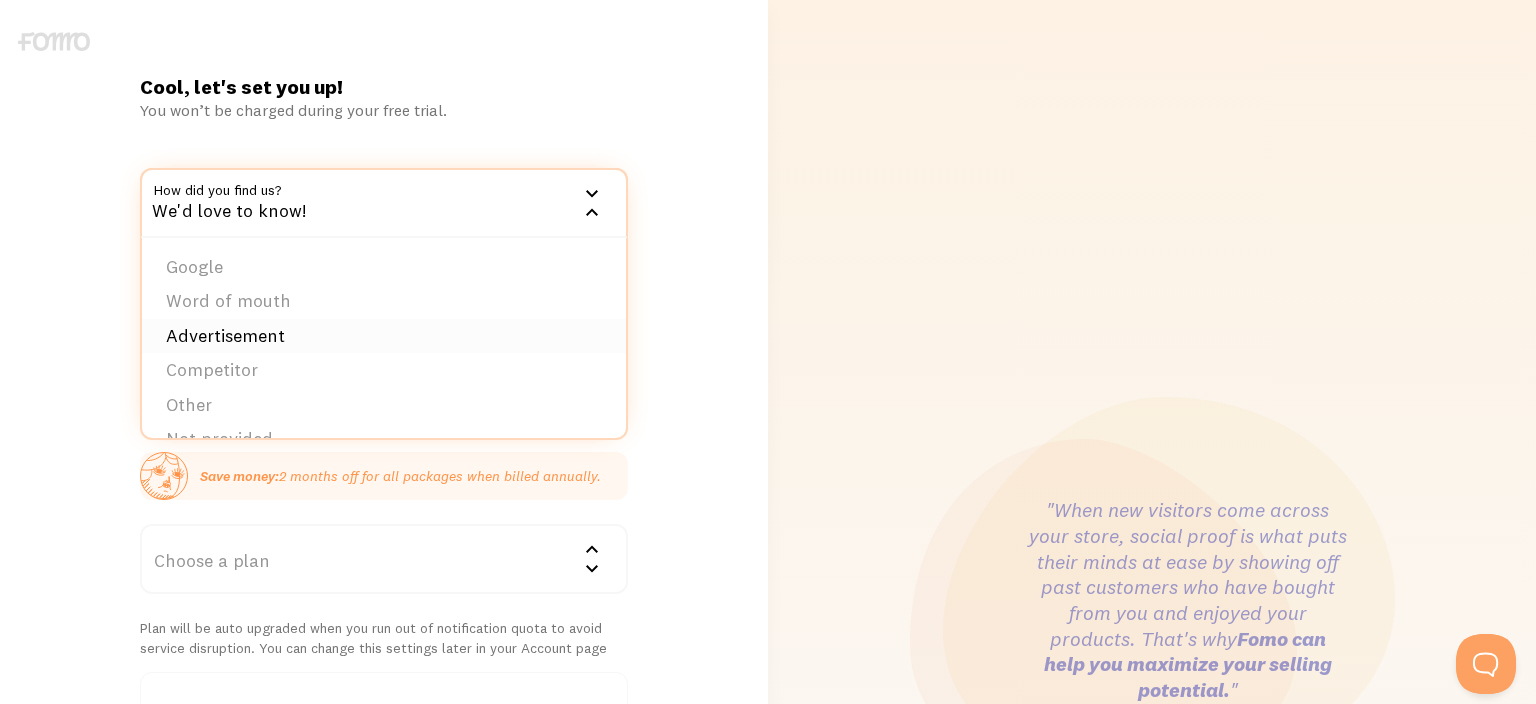 scroll, scrollTop: 30, scrollLeft: 0, axis: vertical 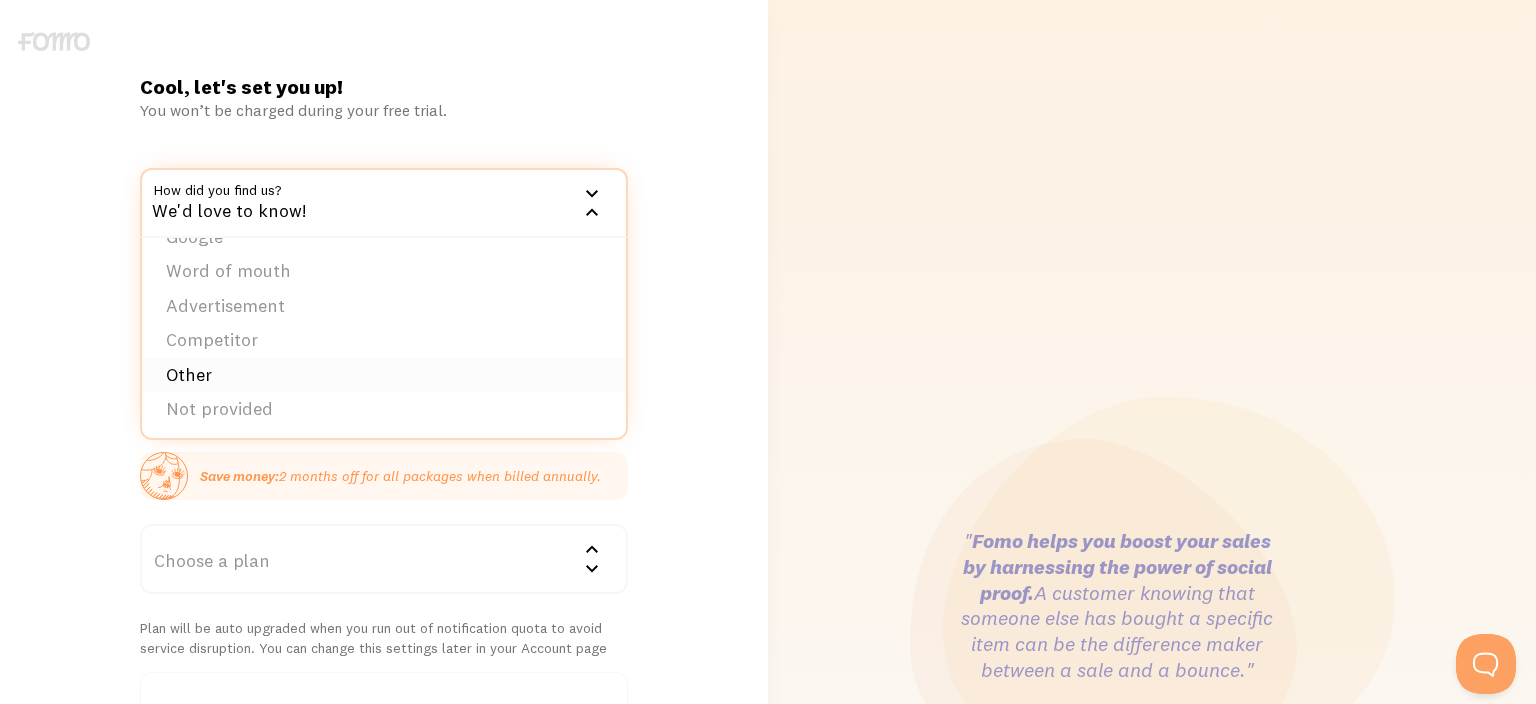 click on "Other" at bounding box center [384, 375] 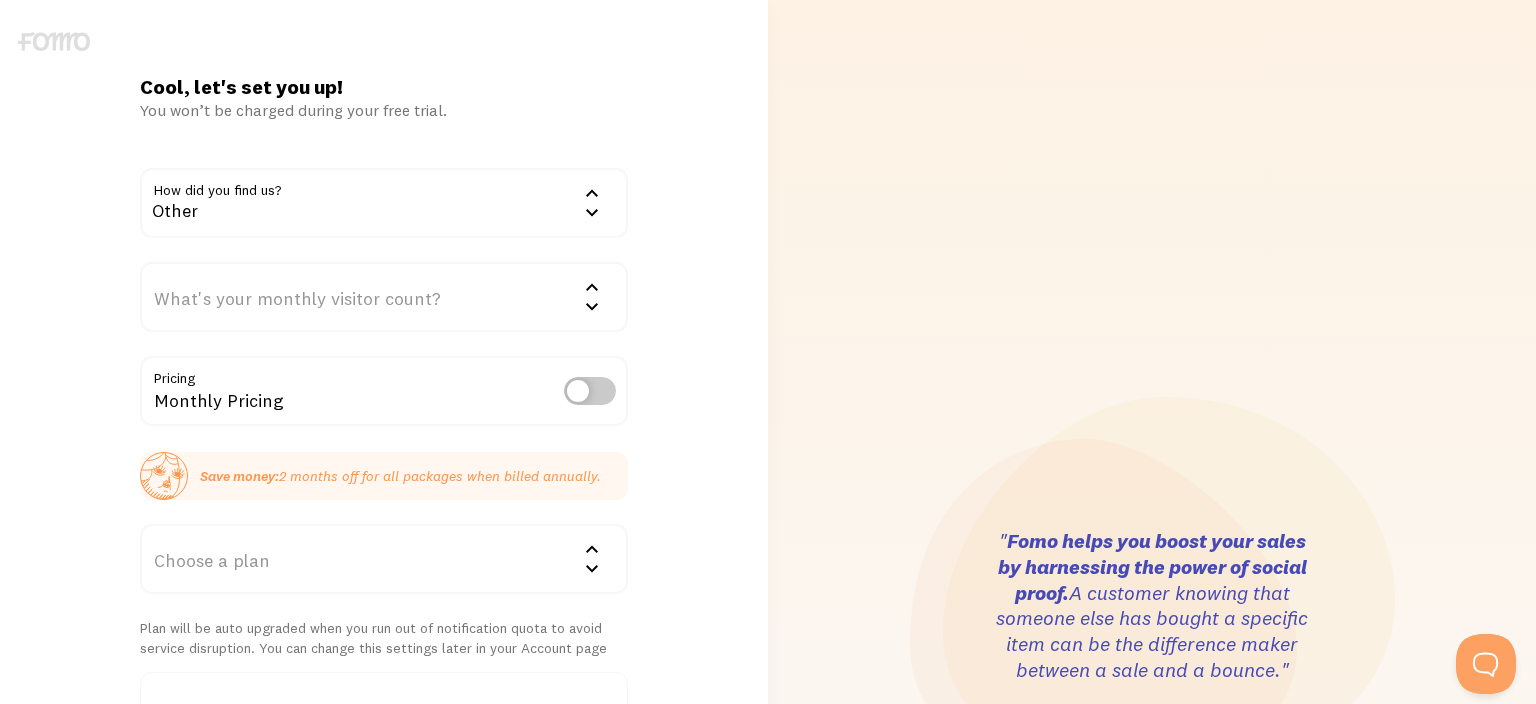 click 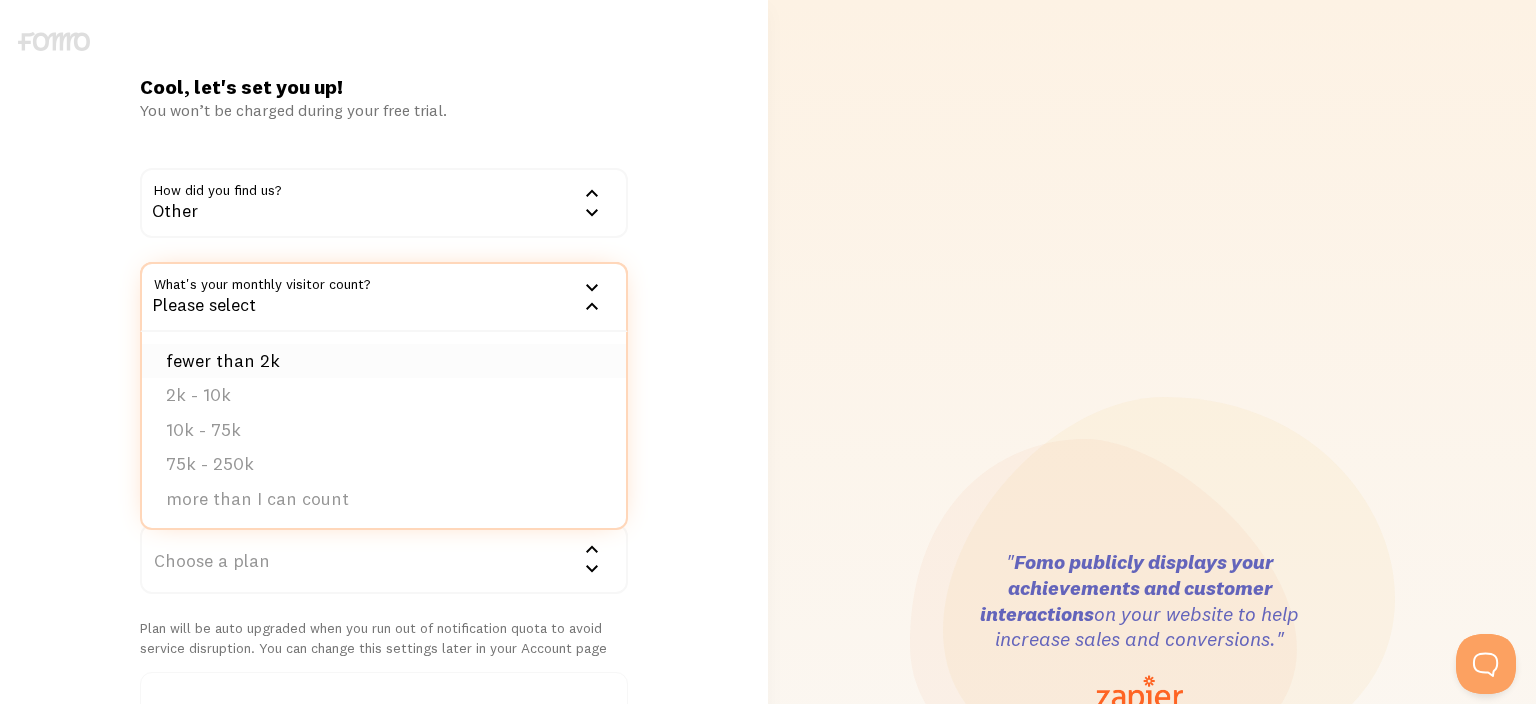 click on "fewer than 2k" at bounding box center (384, 361) 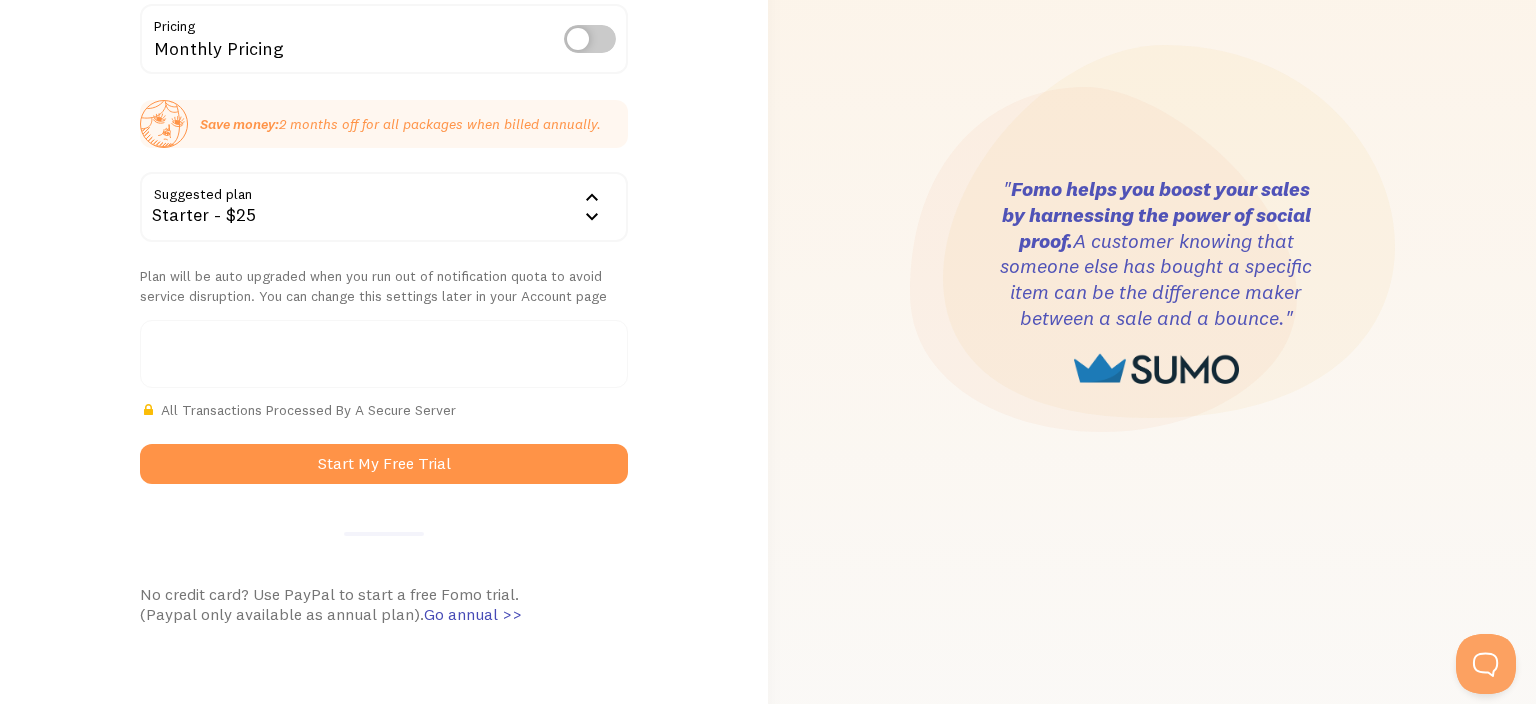 scroll, scrollTop: 0, scrollLeft: 0, axis: both 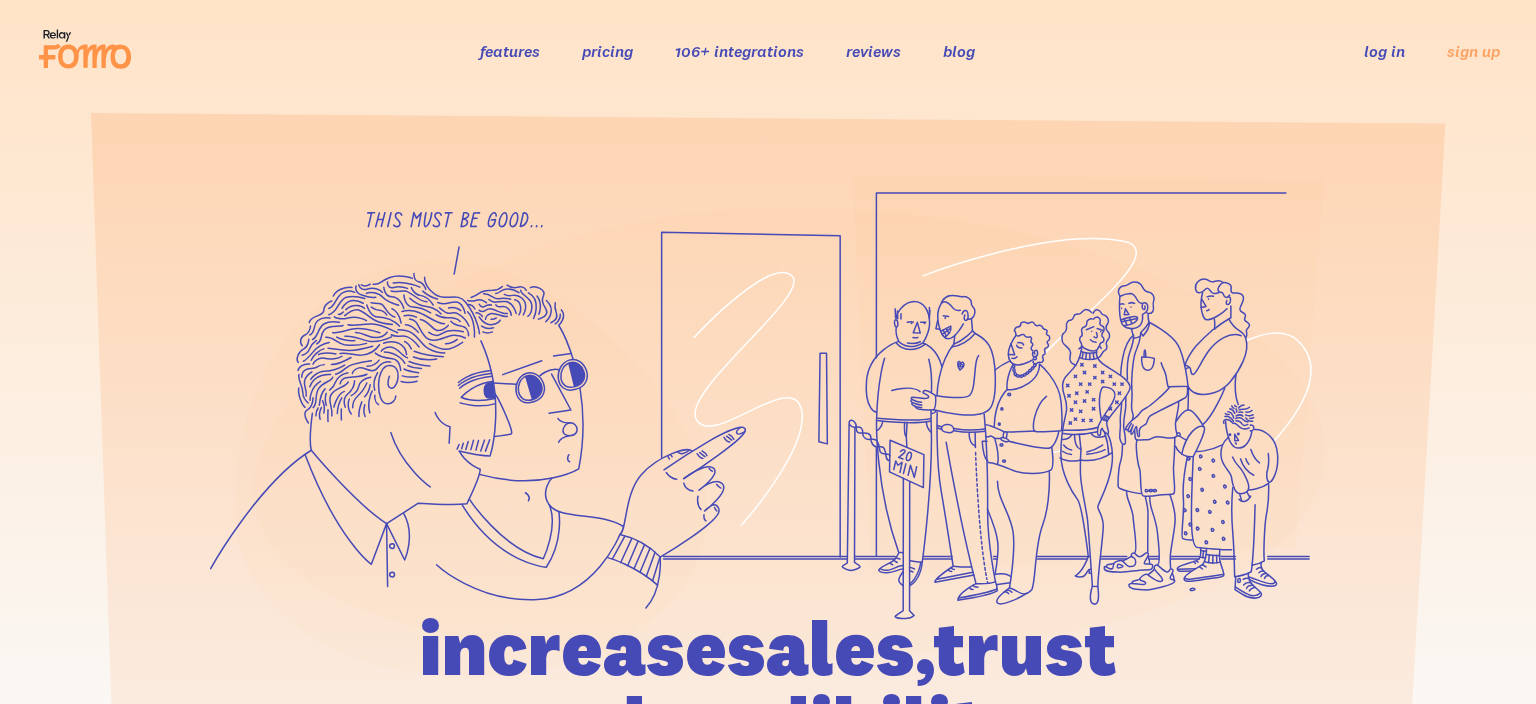 click on "features
pricing
106+ integrations
reviews
blog
log in
sign up" at bounding box center (736, 50) 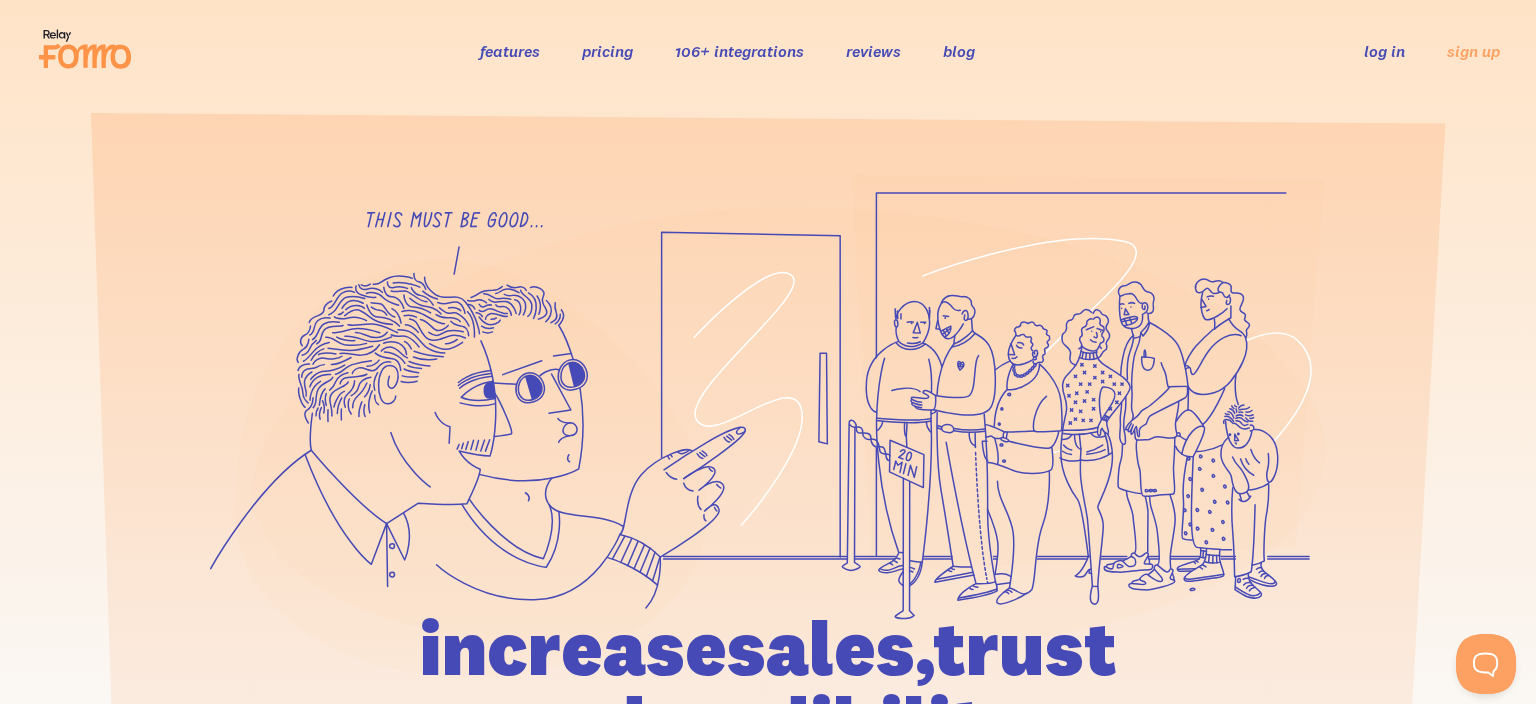 click on "pricing" at bounding box center [607, 51] 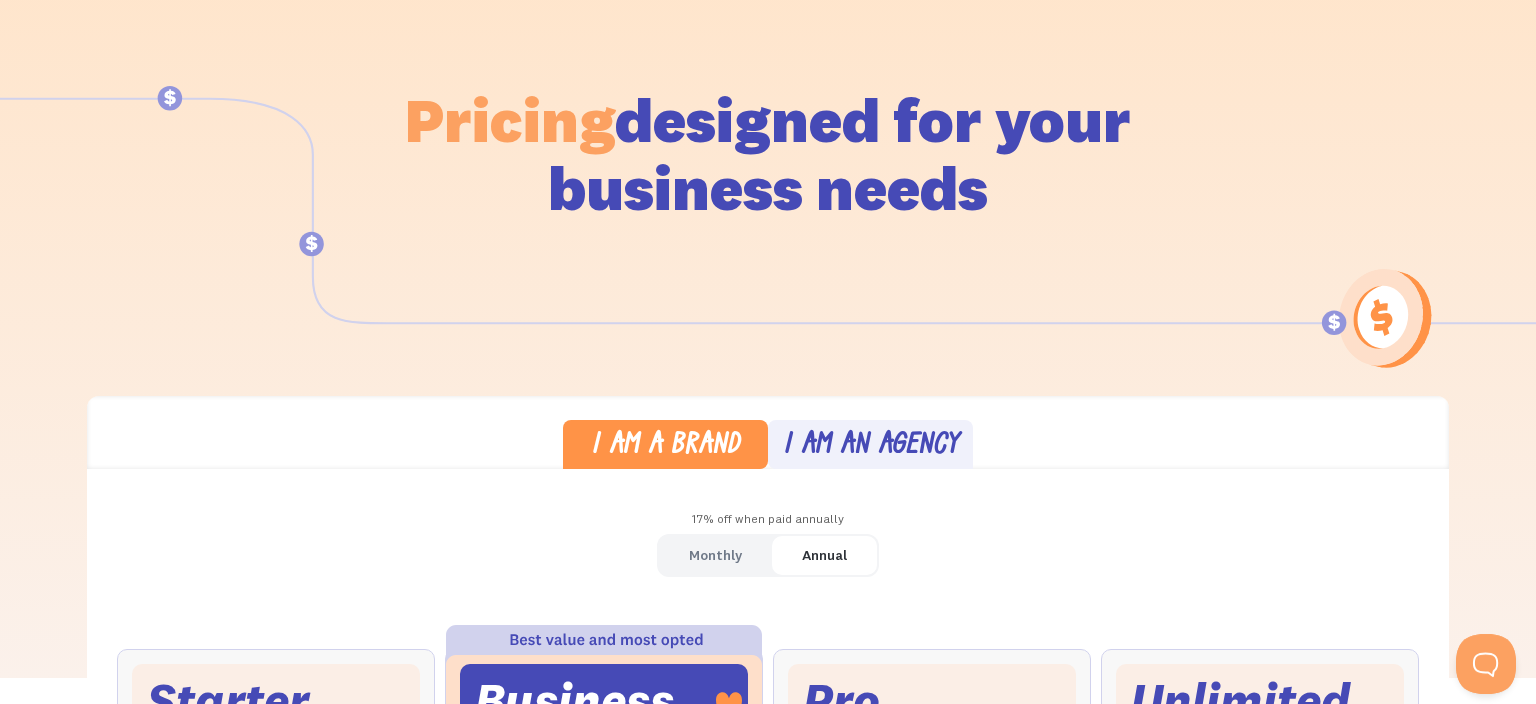 scroll, scrollTop: 316, scrollLeft: 0, axis: vertical 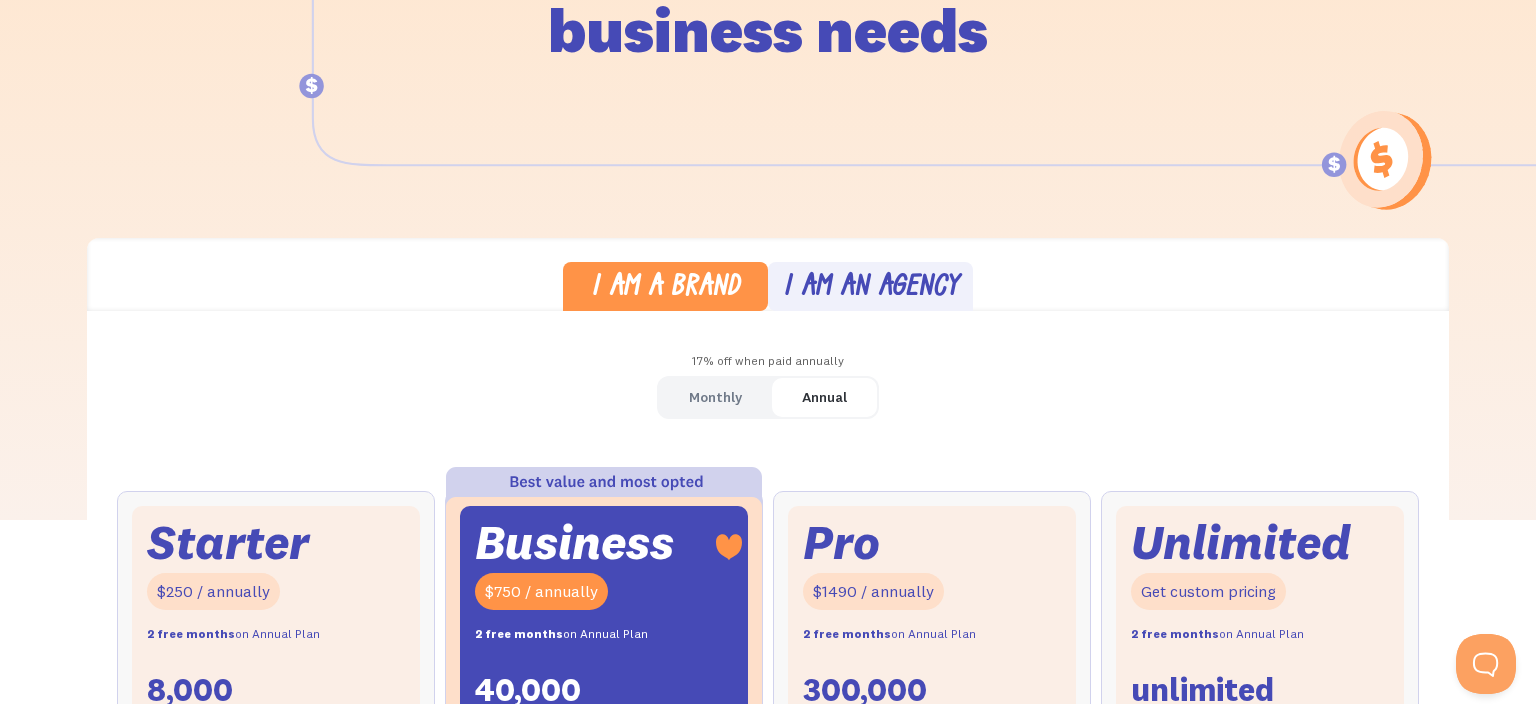 click on "Annual" at bounding box center (824, 397) 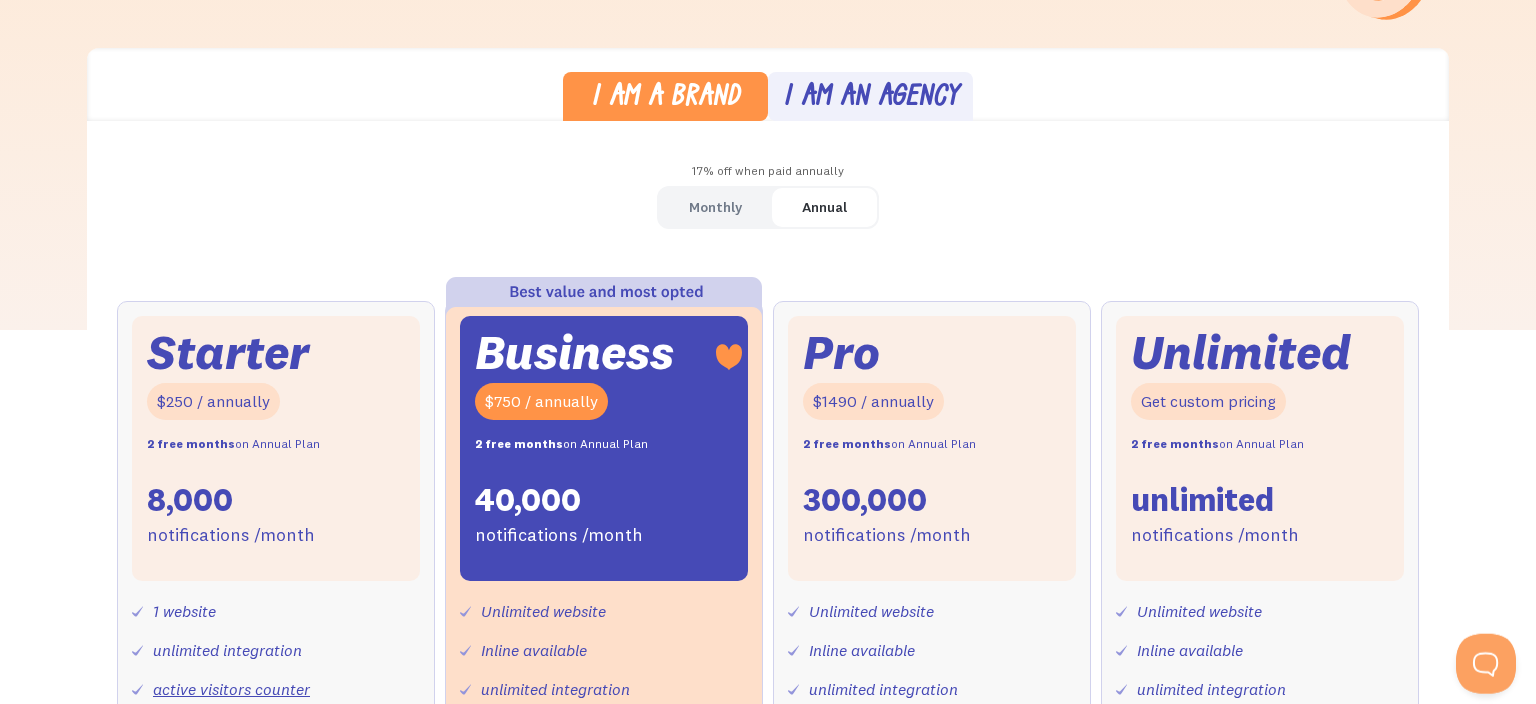 scroll, scrollTop: 528, scrollLeft: 0, axis: vertical 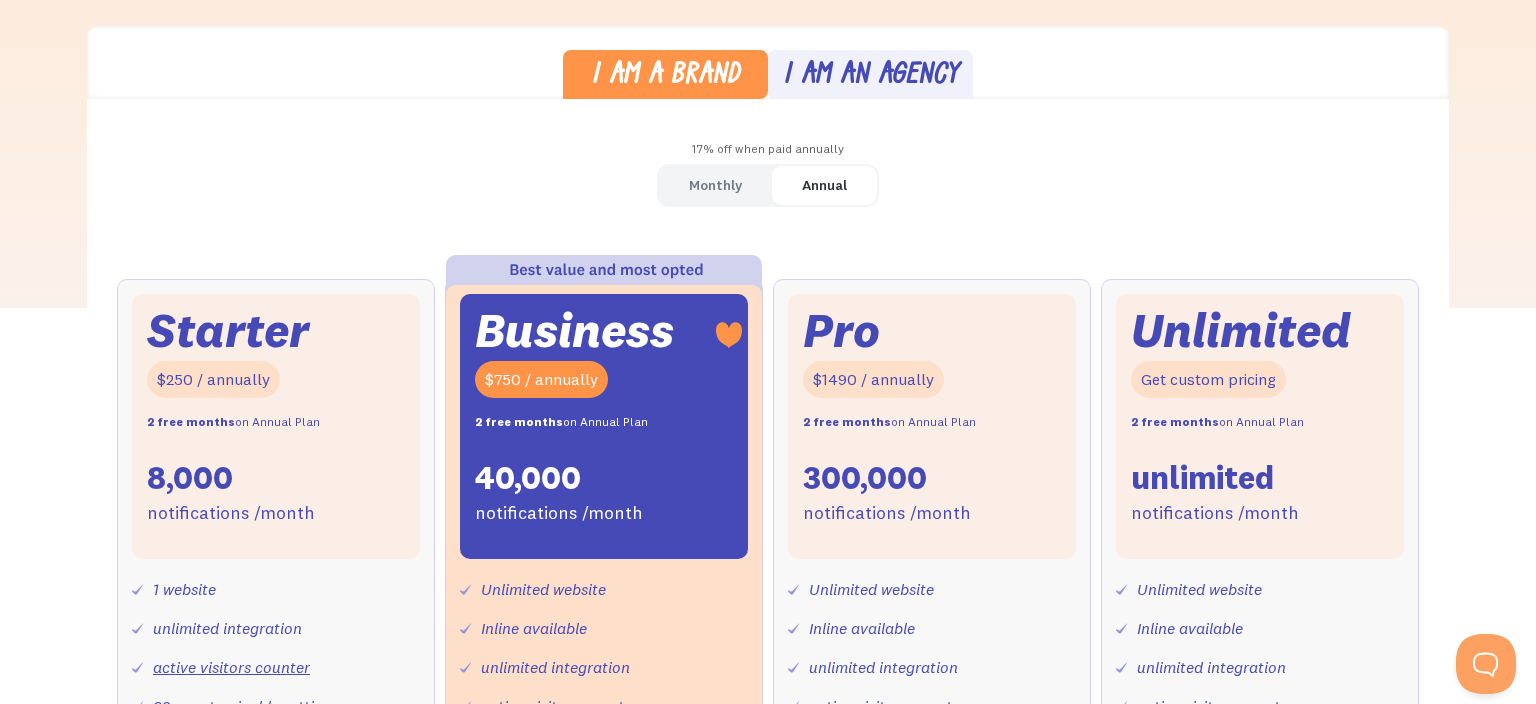 click on "Monthly" at bounding box center (715, 185) 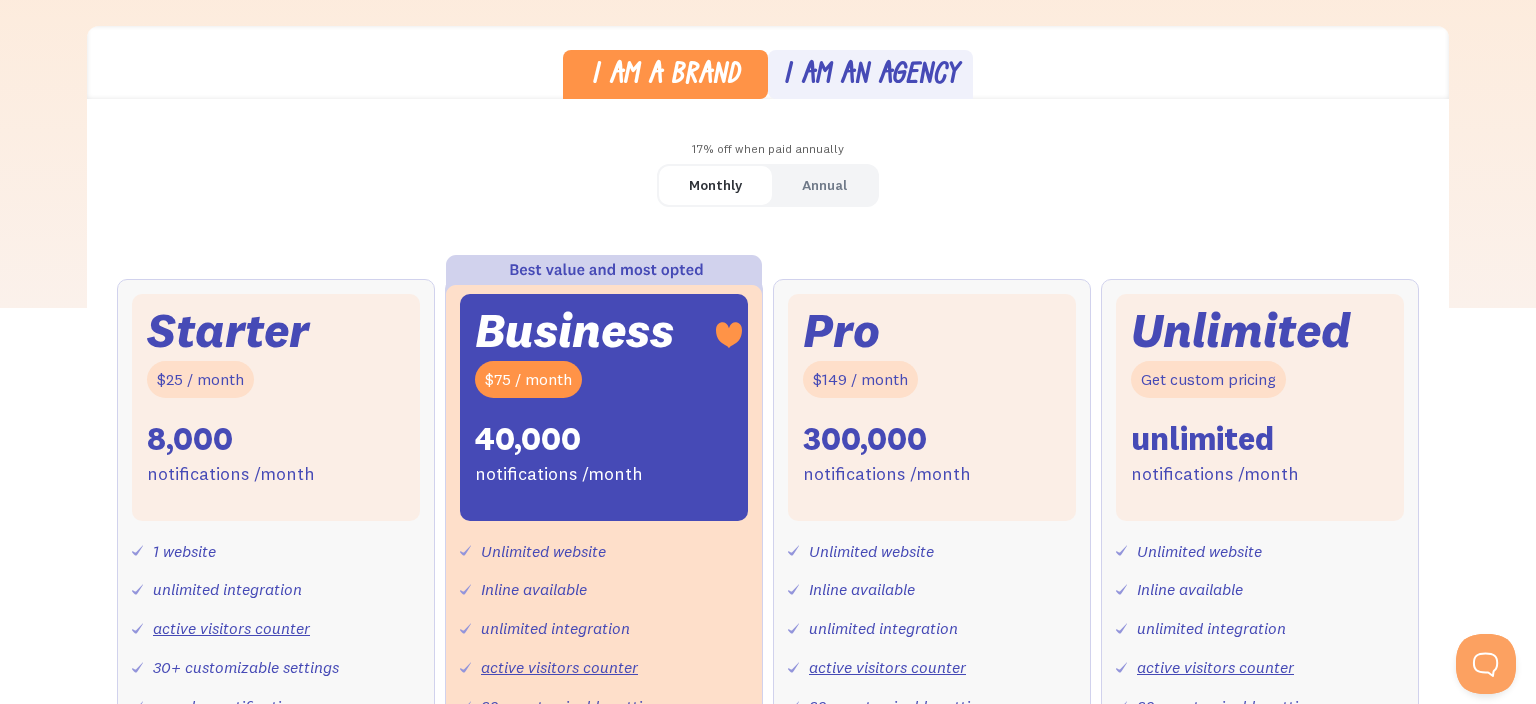 click on "Annual" at bounding box center [824, 185] 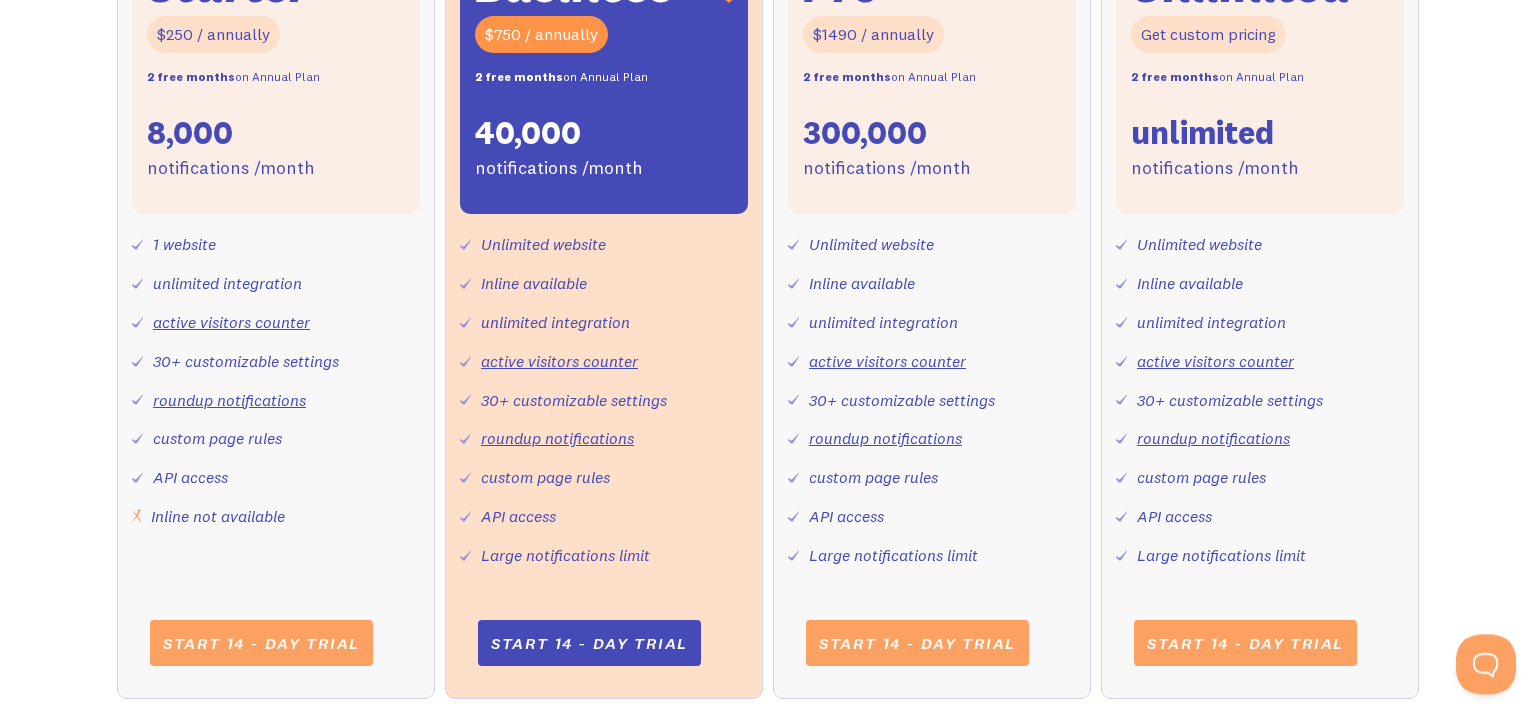 scroll, scrollTop: 950, scrollLeft: 0, axis: vertical 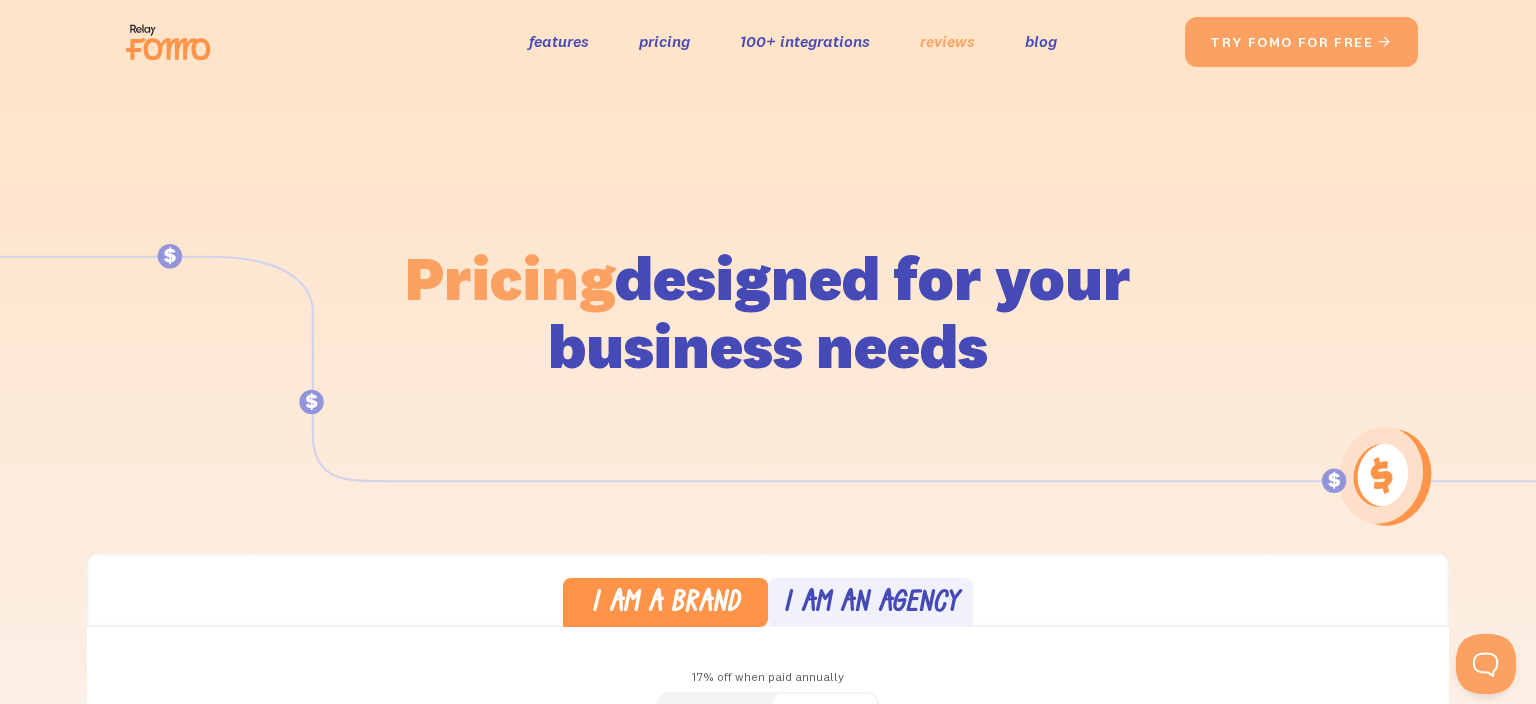 click on "reviews" at bounding box center (947, 41) 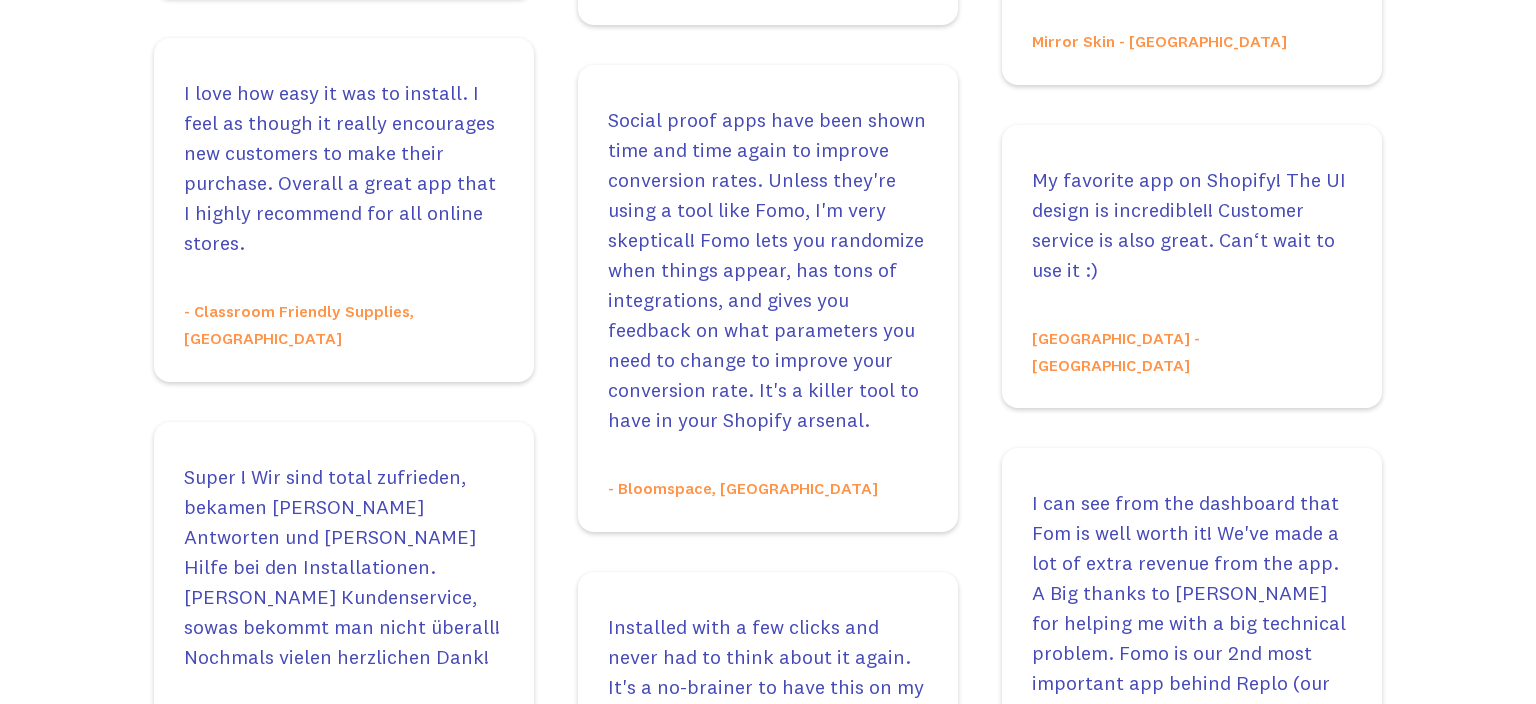 scroll, scrollTop: 5491, scrollLeft: 0, axis: vertical 